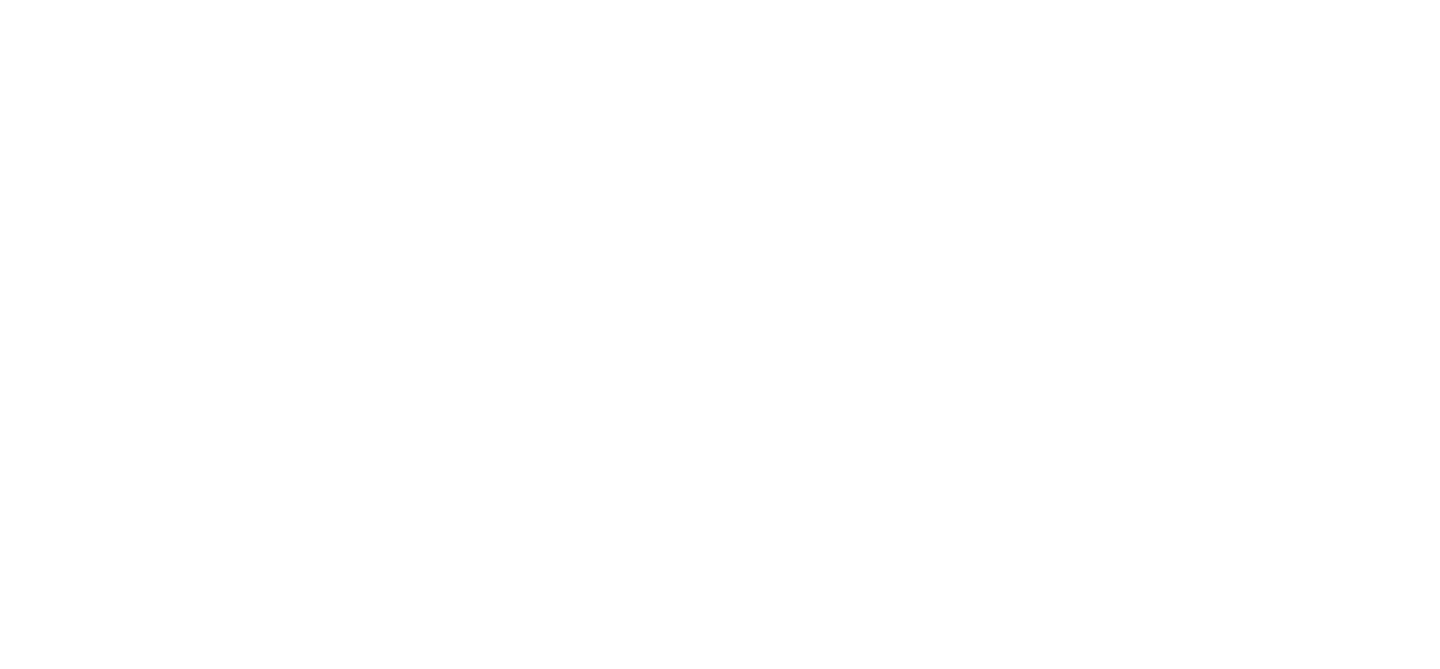 scroll, scrollTop: 0, scrollLeft: 0, axis: both 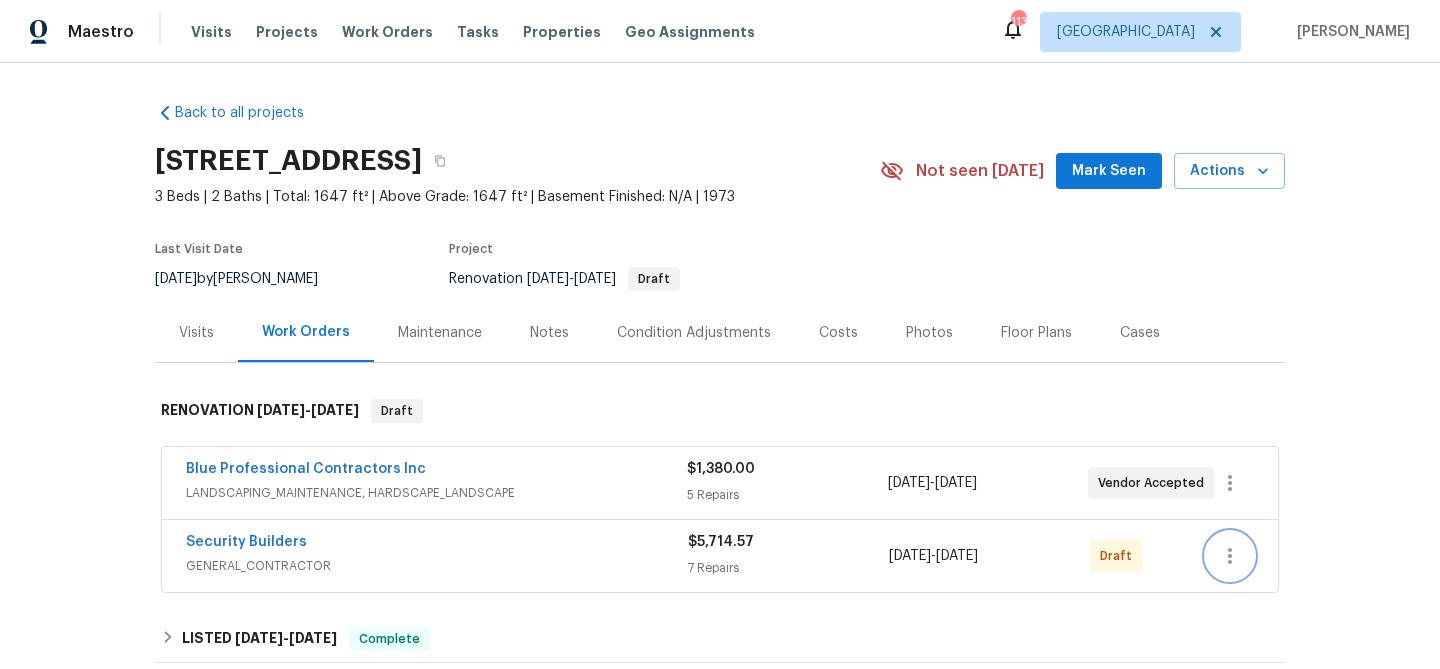 click 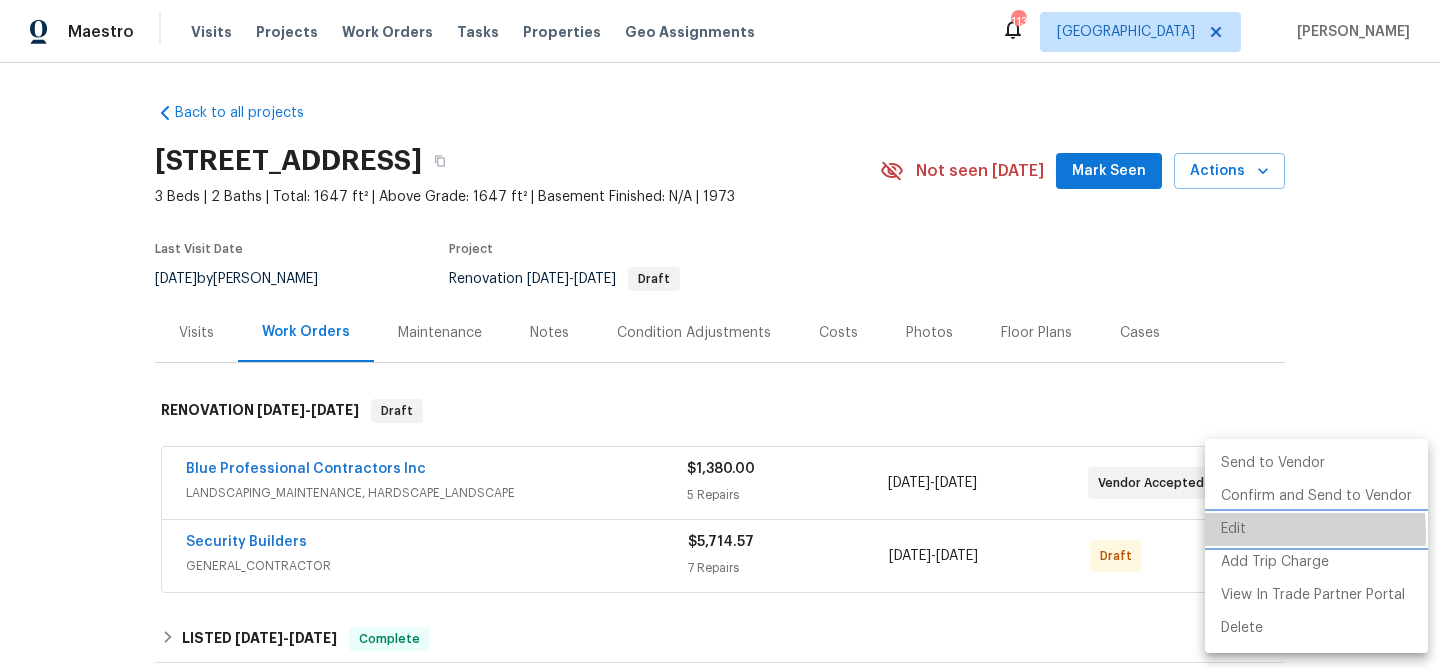 click on "Edit" at bounding box center (1316, 529) 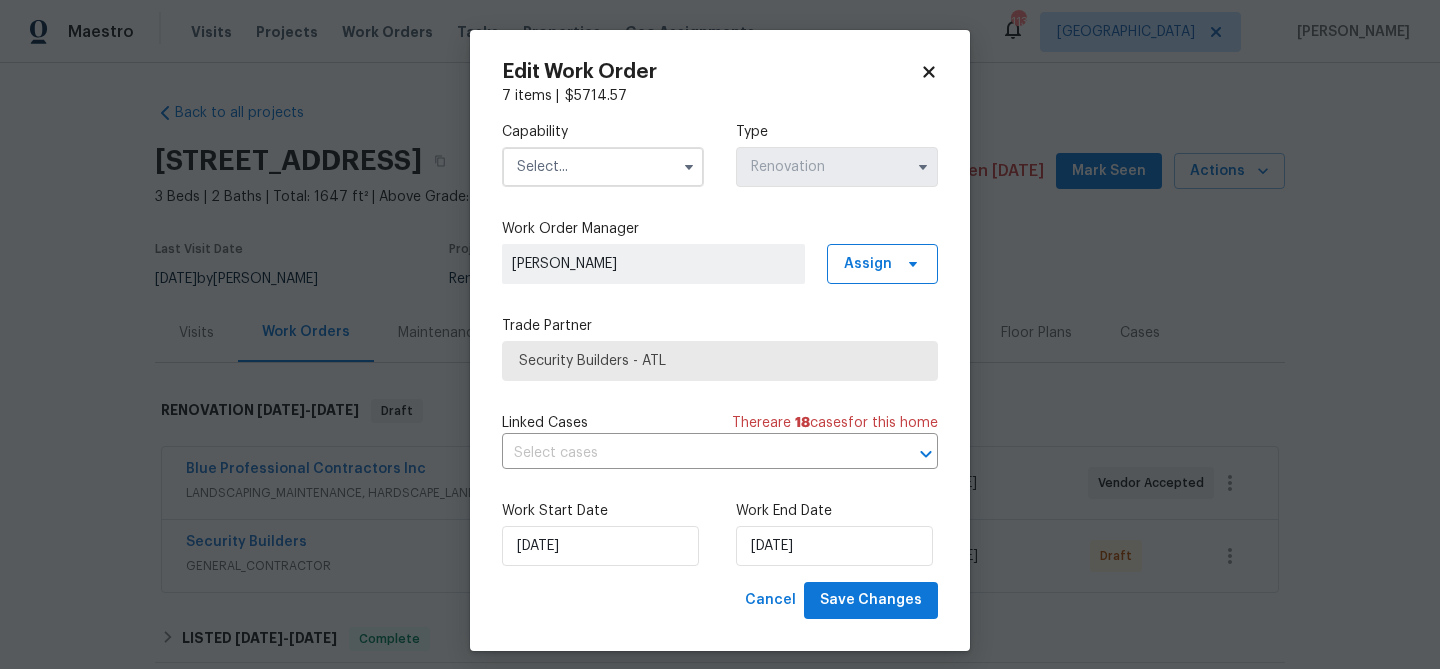 click at bounding box center [603, 167] 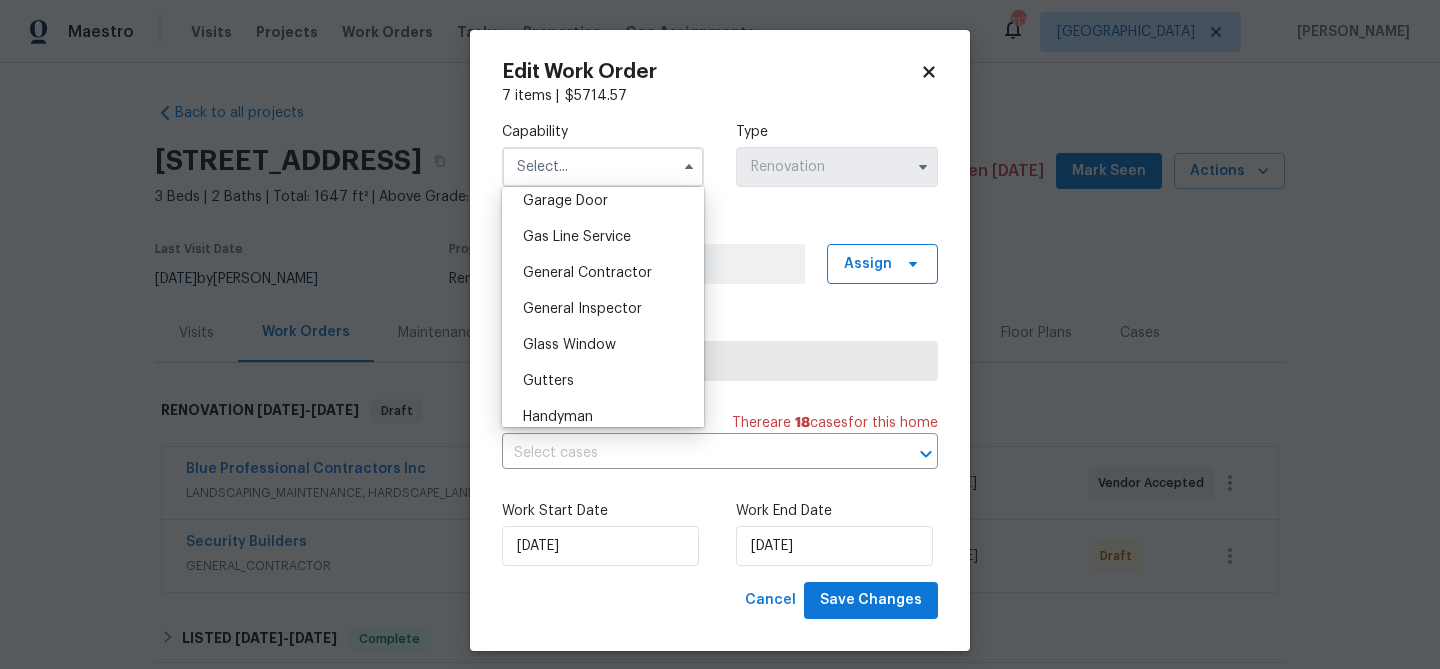scroll, scrollTop: 897, scrollLeft: 0, axis: vertical 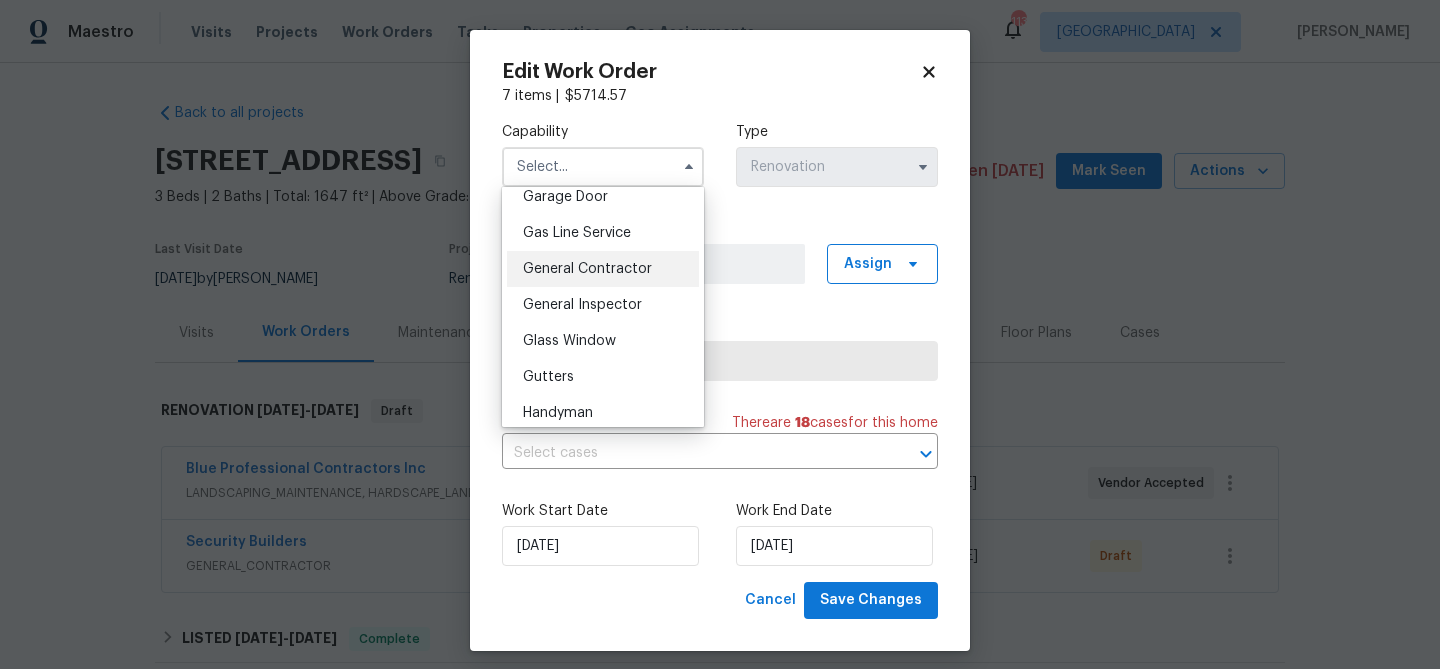 click on "General Contractor" at bounding box center (587, 269) 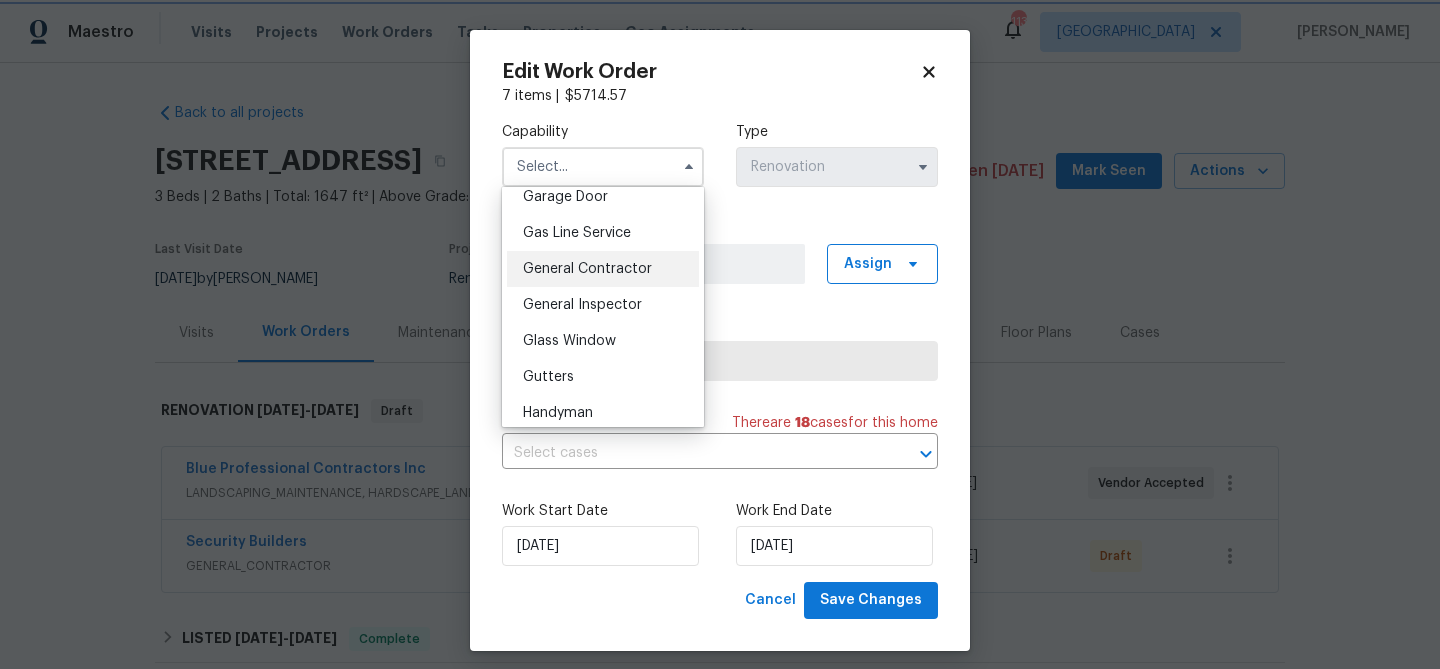 type on "General Contractor" 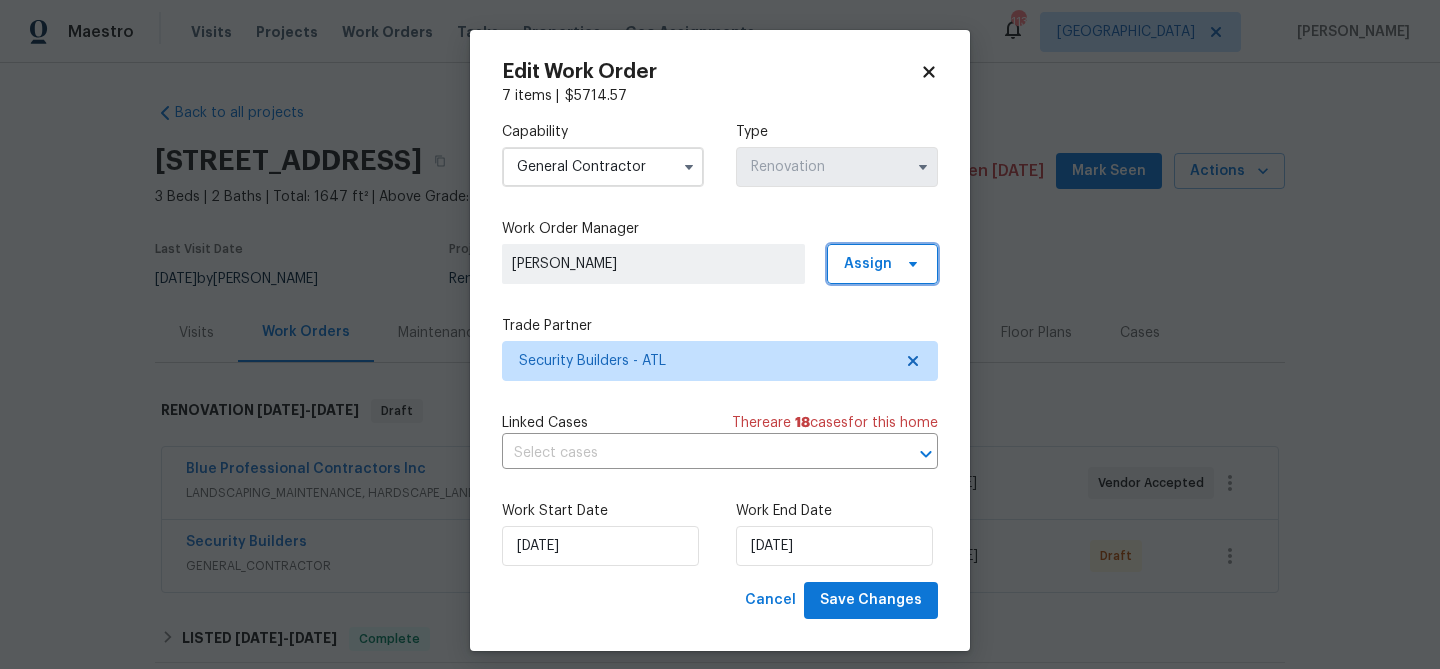 click on "Assign" at bounding box center (882, 264) 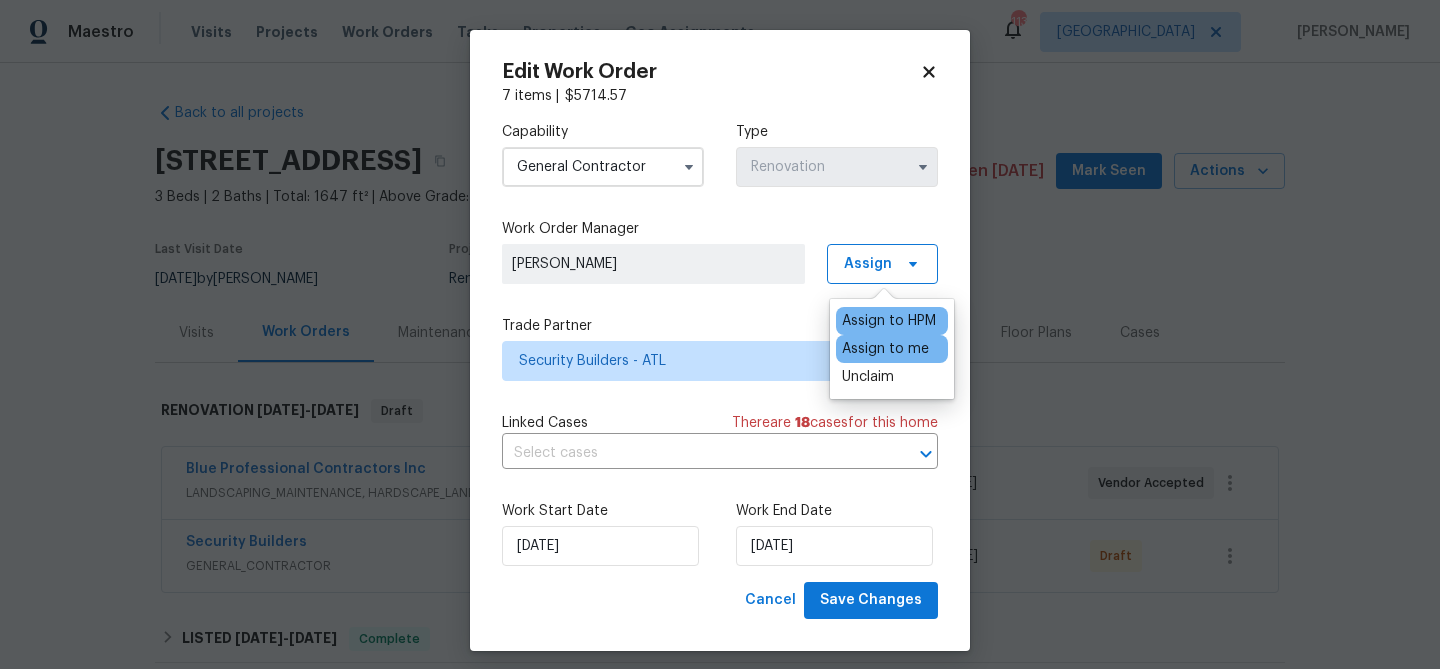 click on "Assign to me" at bounding box center (885, 349) 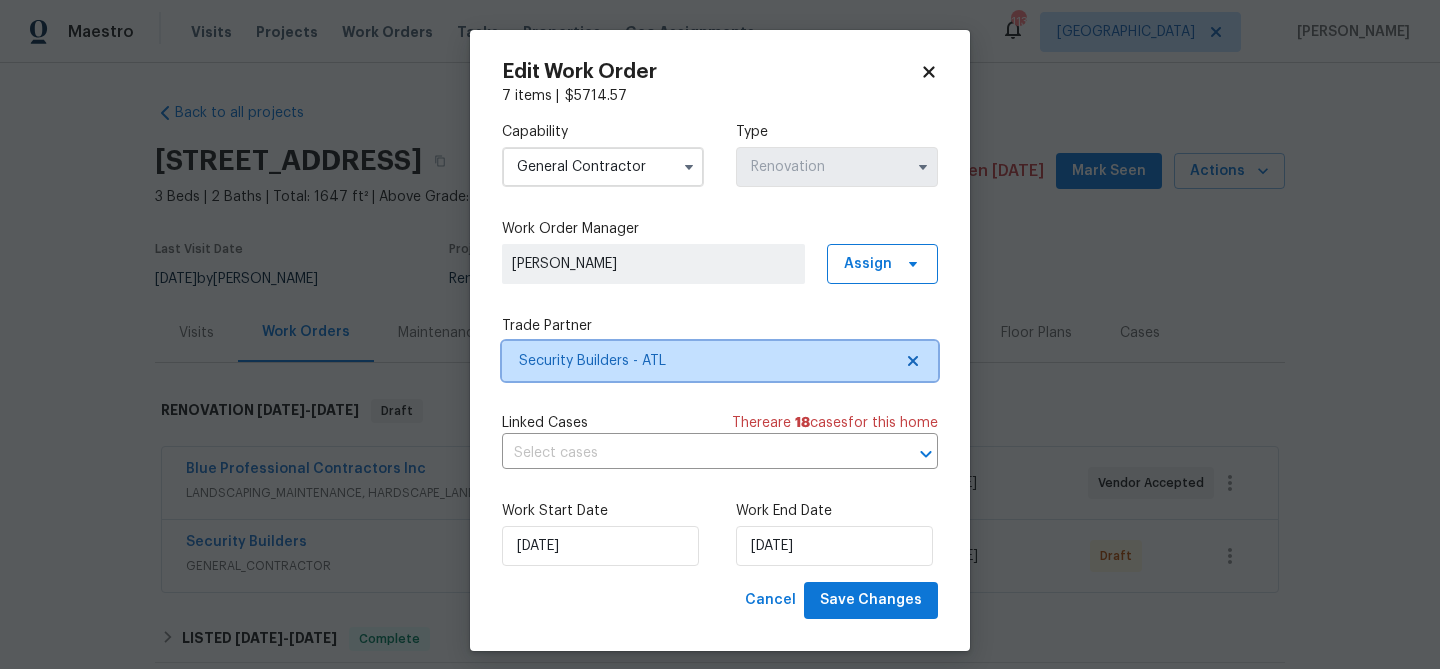 click on "Security Builders - ATL" at bounding box center [705, 361] 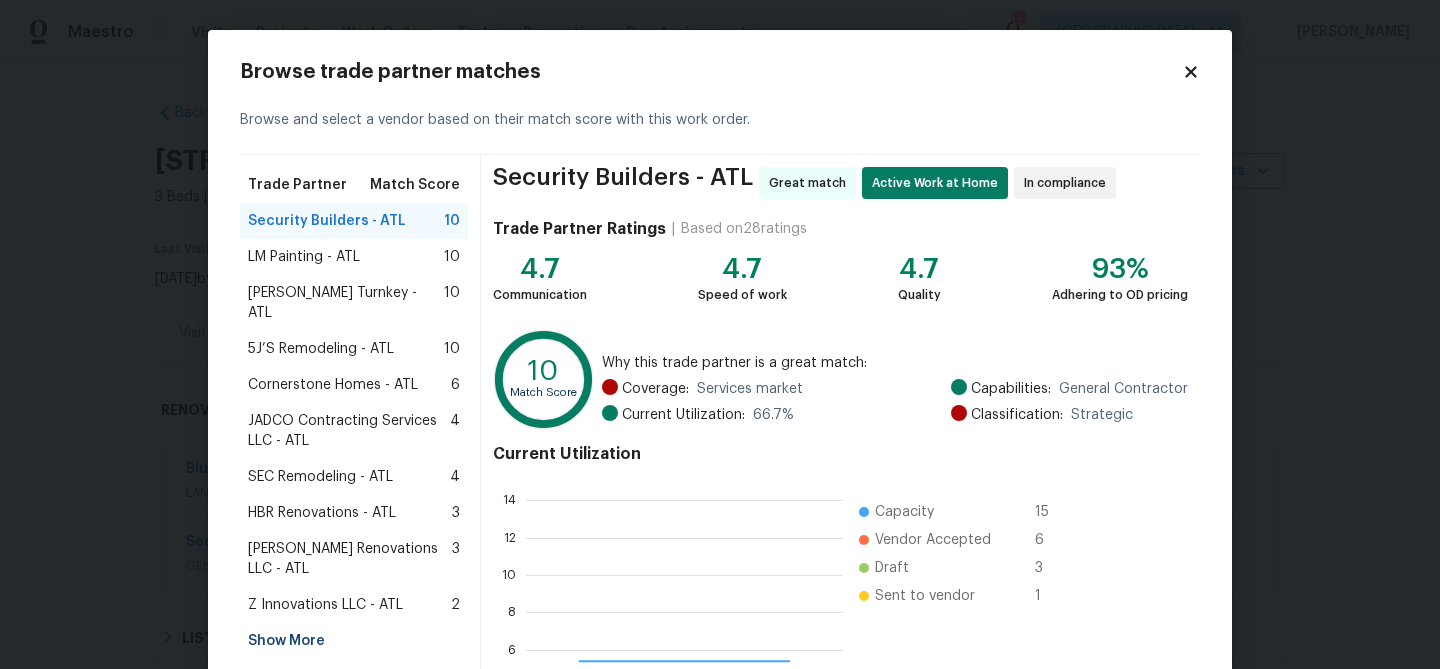 scroll, scrollTop: 2, scrollLeft: 2, axis: both 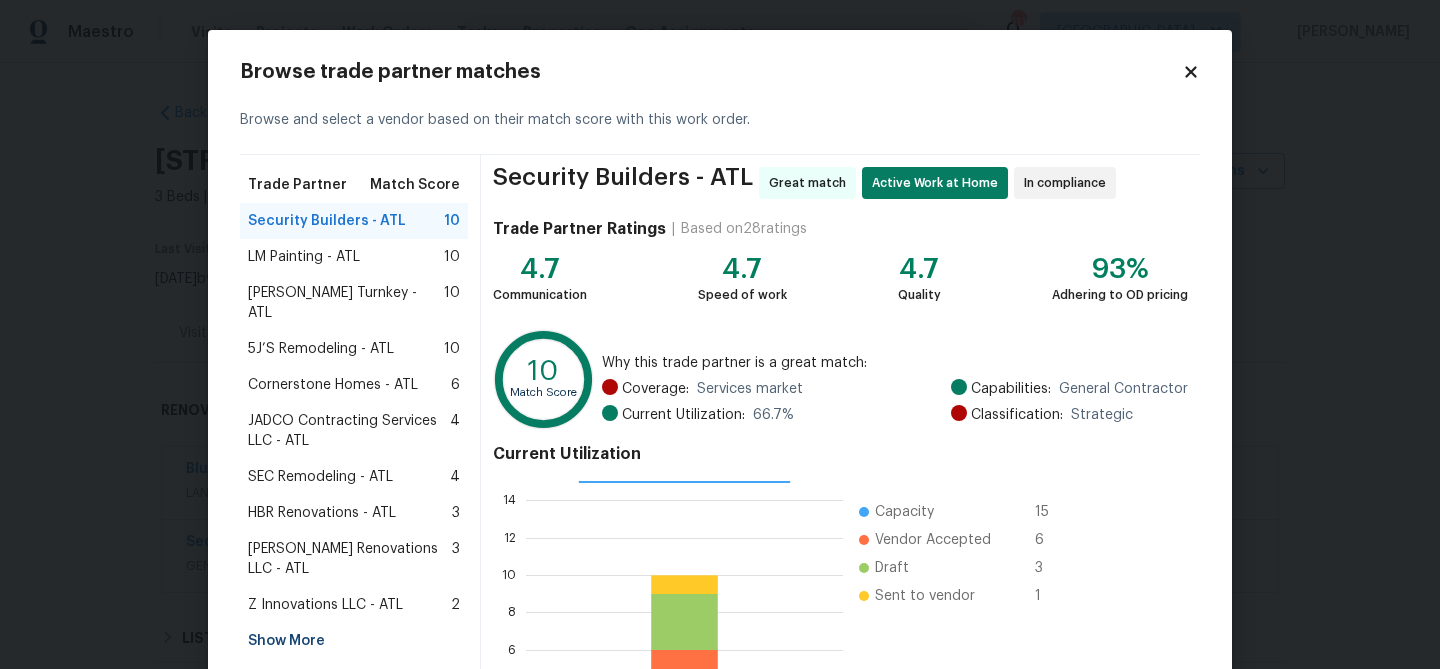 click on "Show More" at bounding box center (354, 641) 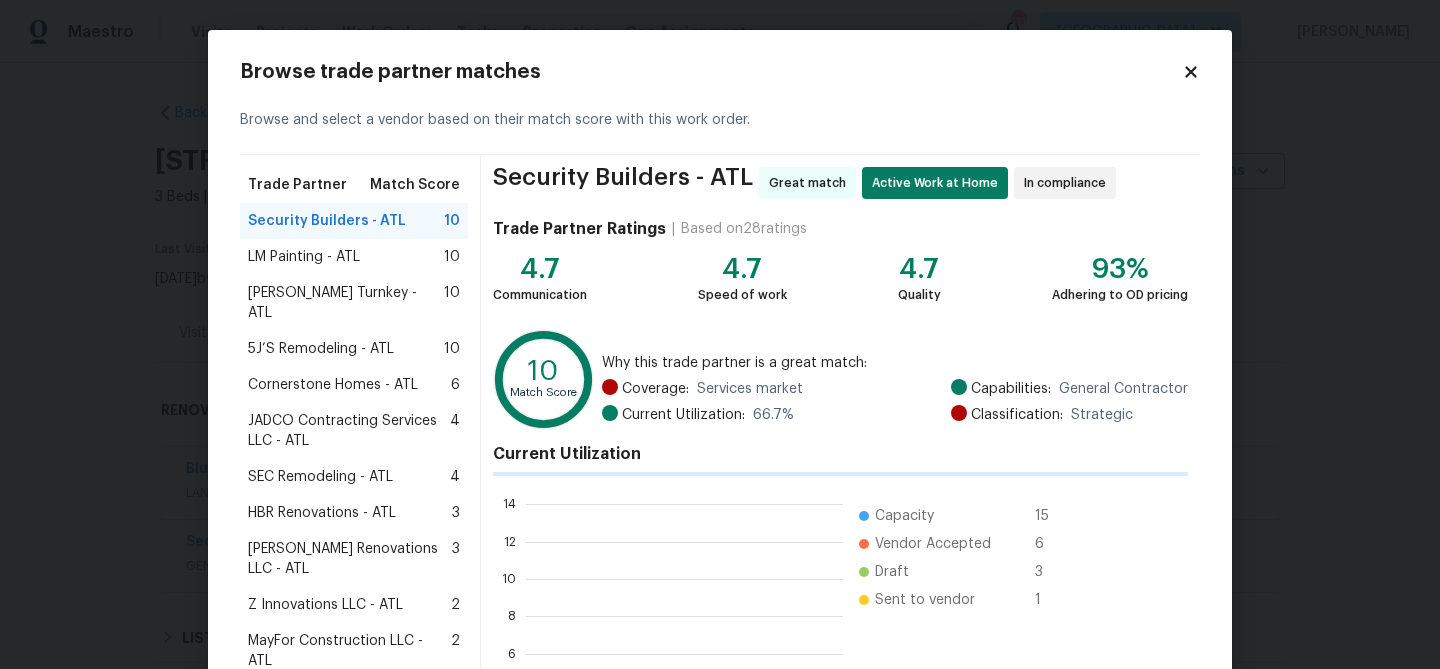 scroll, scrollTop: 2, scrollLeft: 2, axis: both 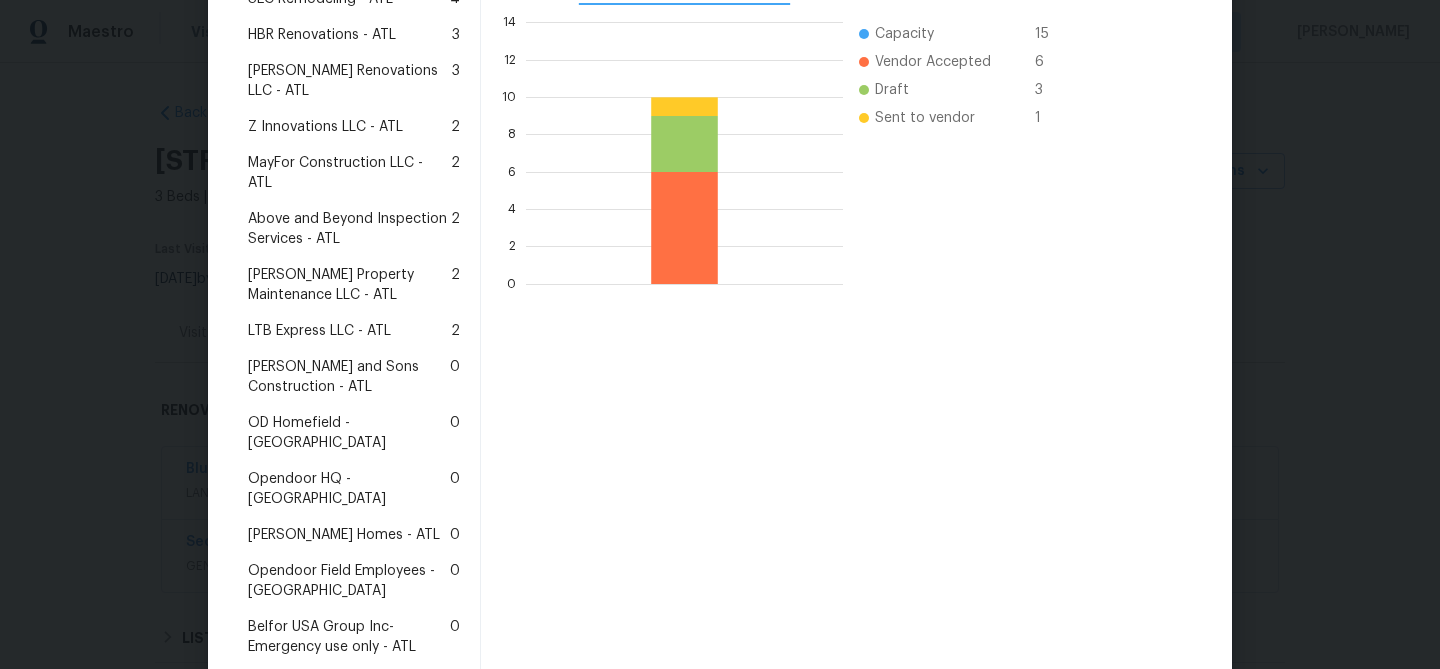 click on "Therrien Homes - ATL" at bounding box center [344, 535] 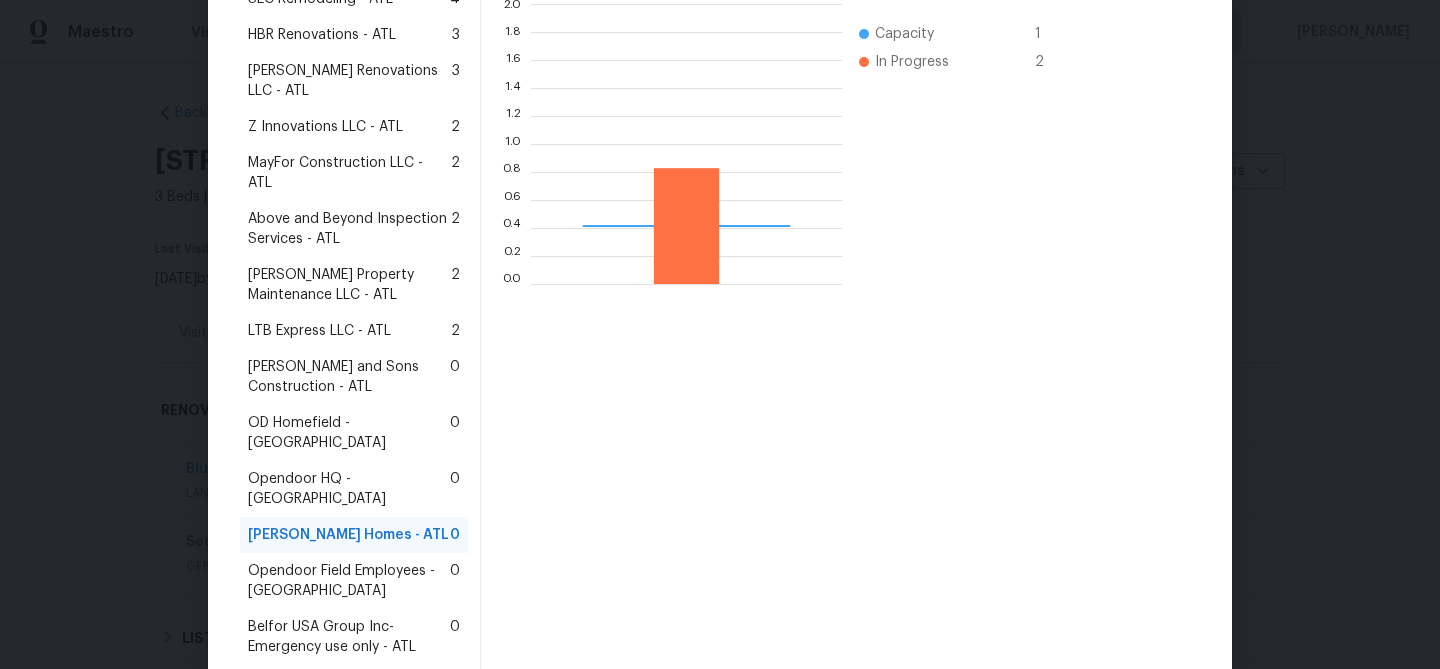 scroll, scrollTop: 2, scrollLeft: 1, axis: both 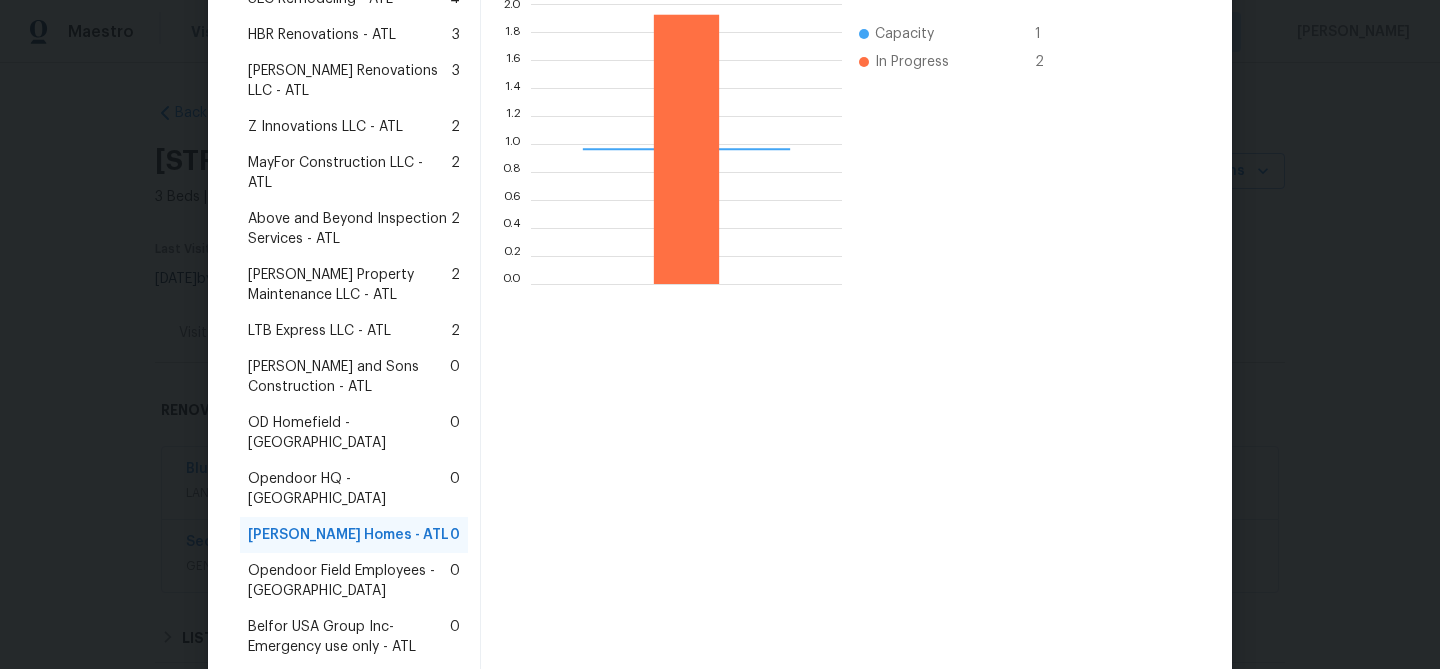 click on "Select trade partner" at bounding box center (1111, 731) 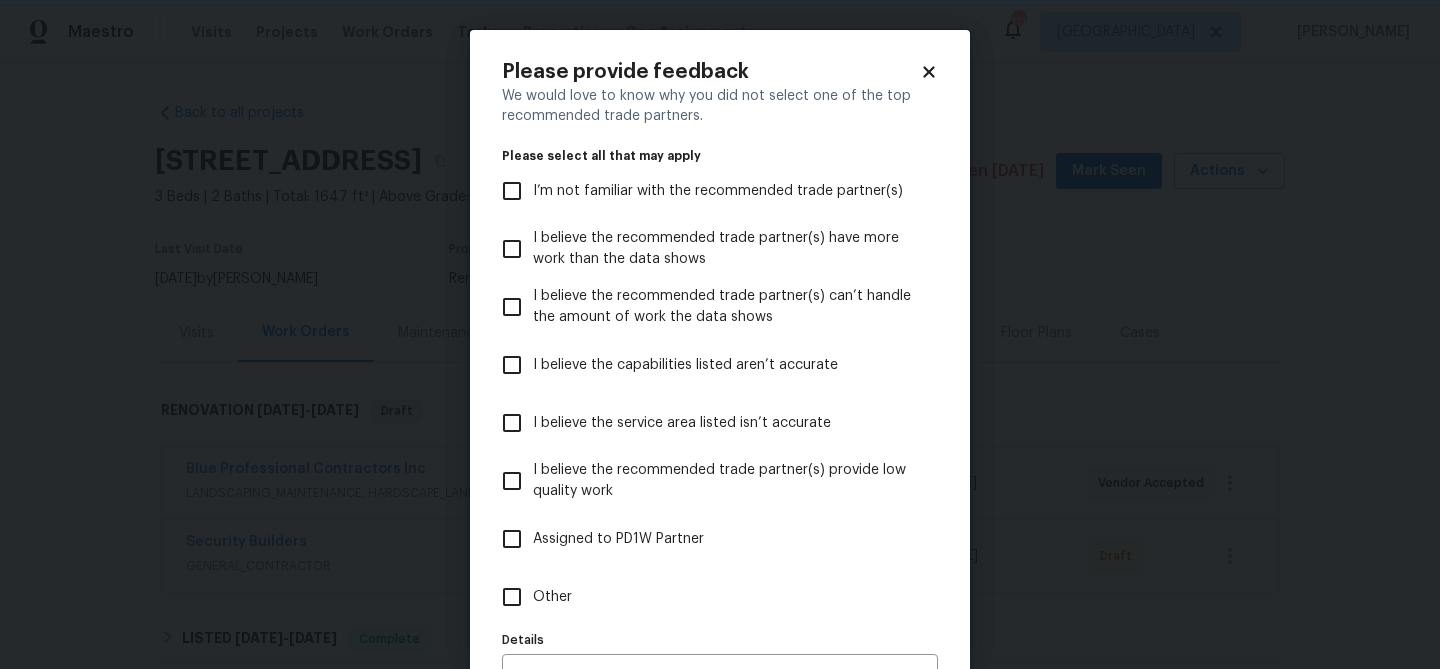 scroll, scrollTop: 0, scrollLeft: 0, axis: both 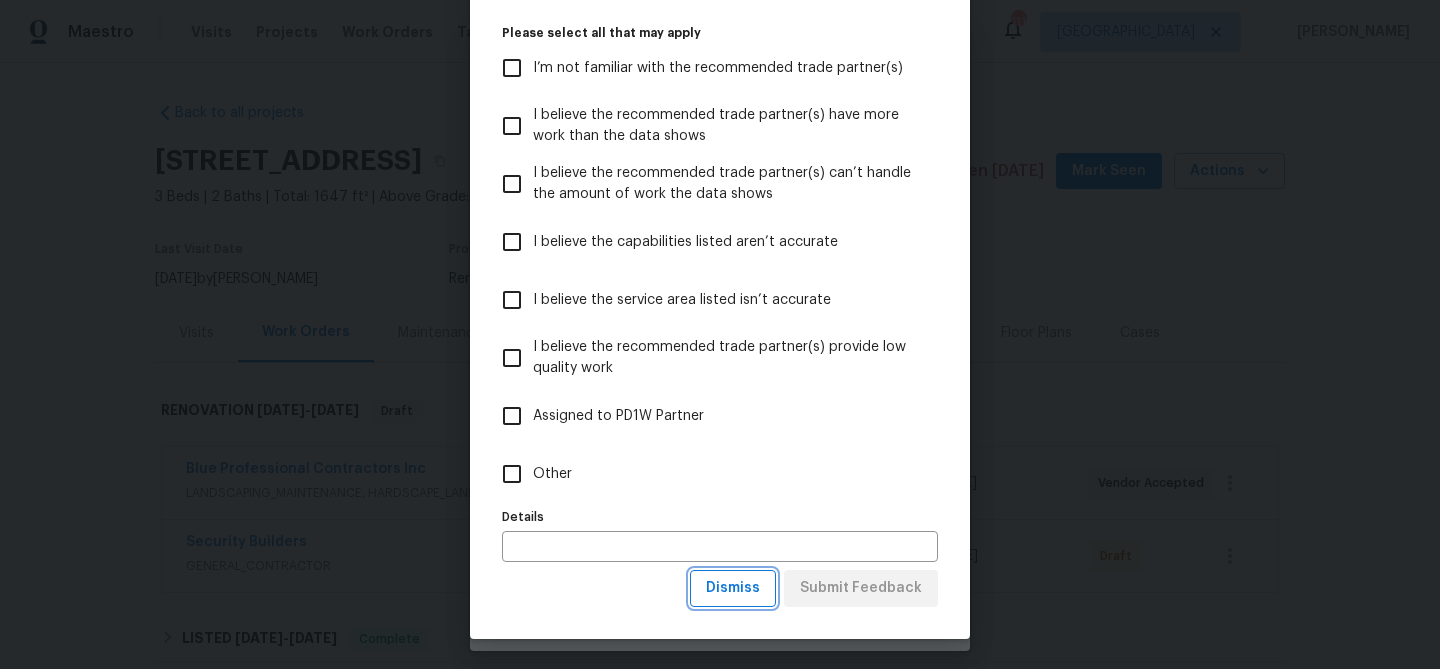 click on "Dismiss" at bounding box center (733, 588) 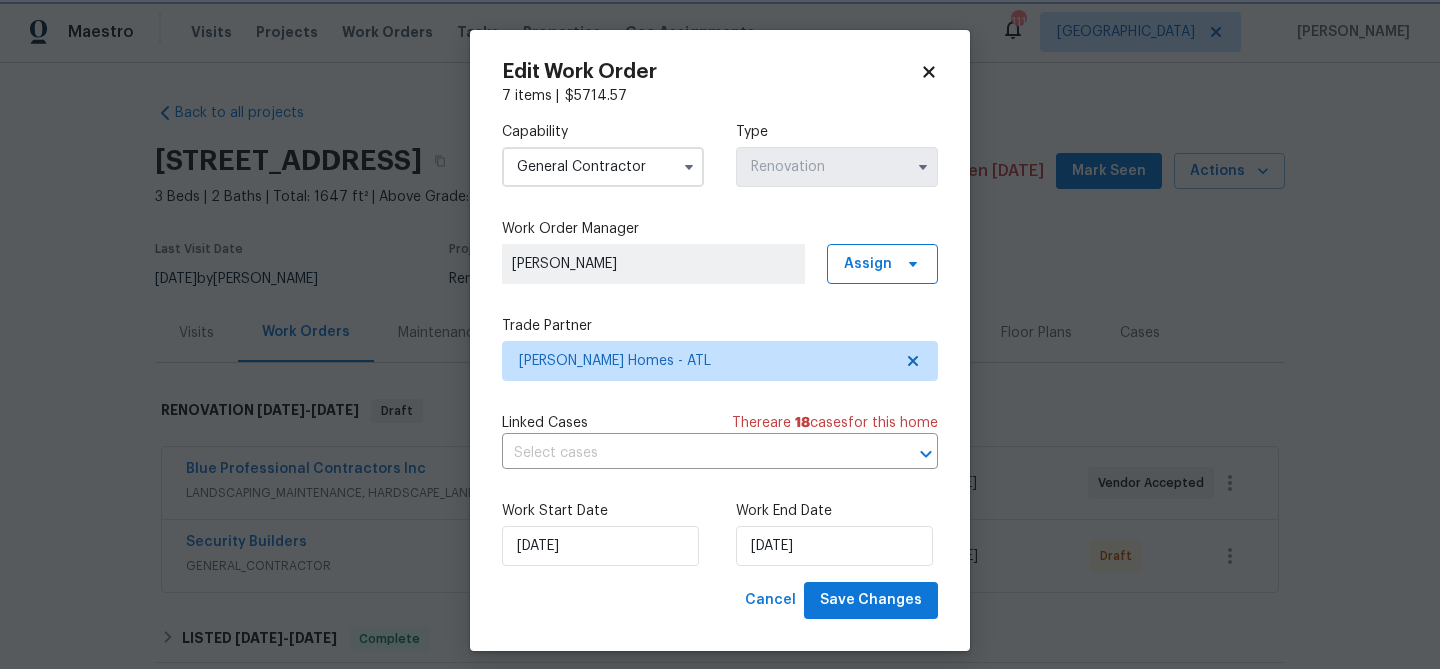 scroll, scrollTop: 0, scrollLeft: 0, axis: both 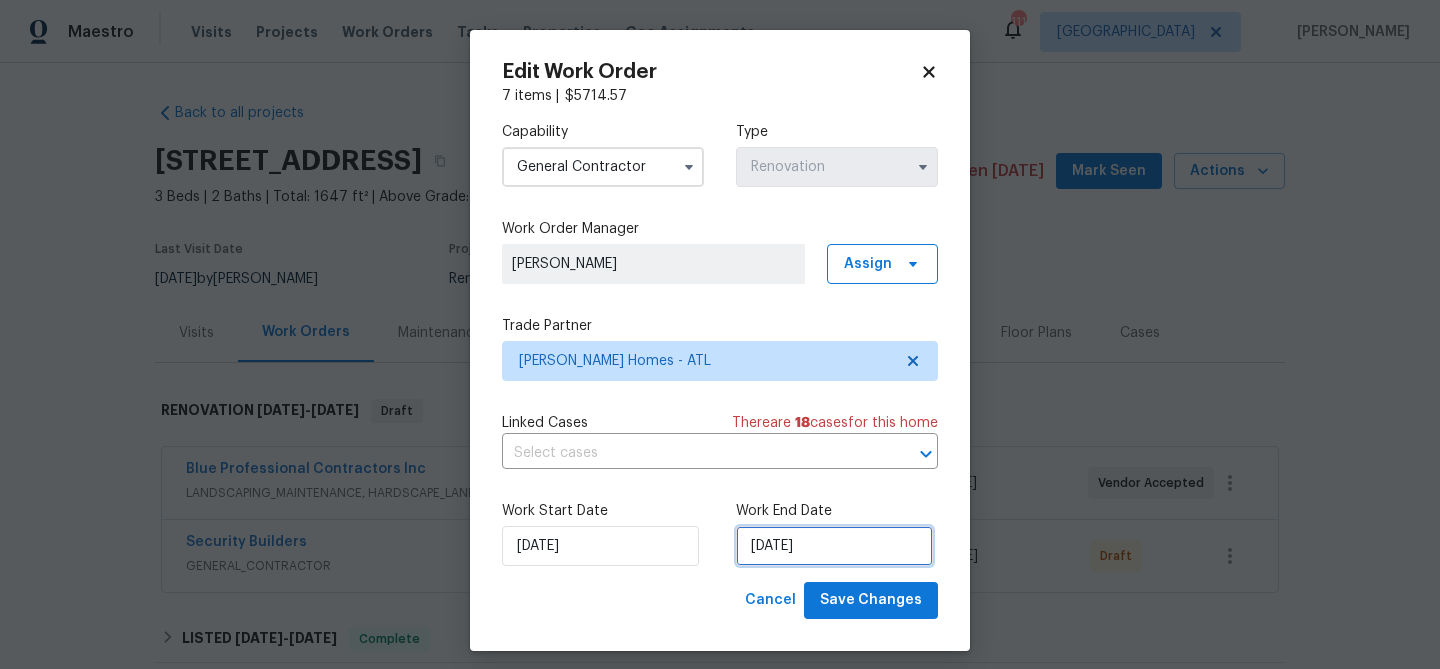 click on "7/24/2025" at bounding box center (834, 546) 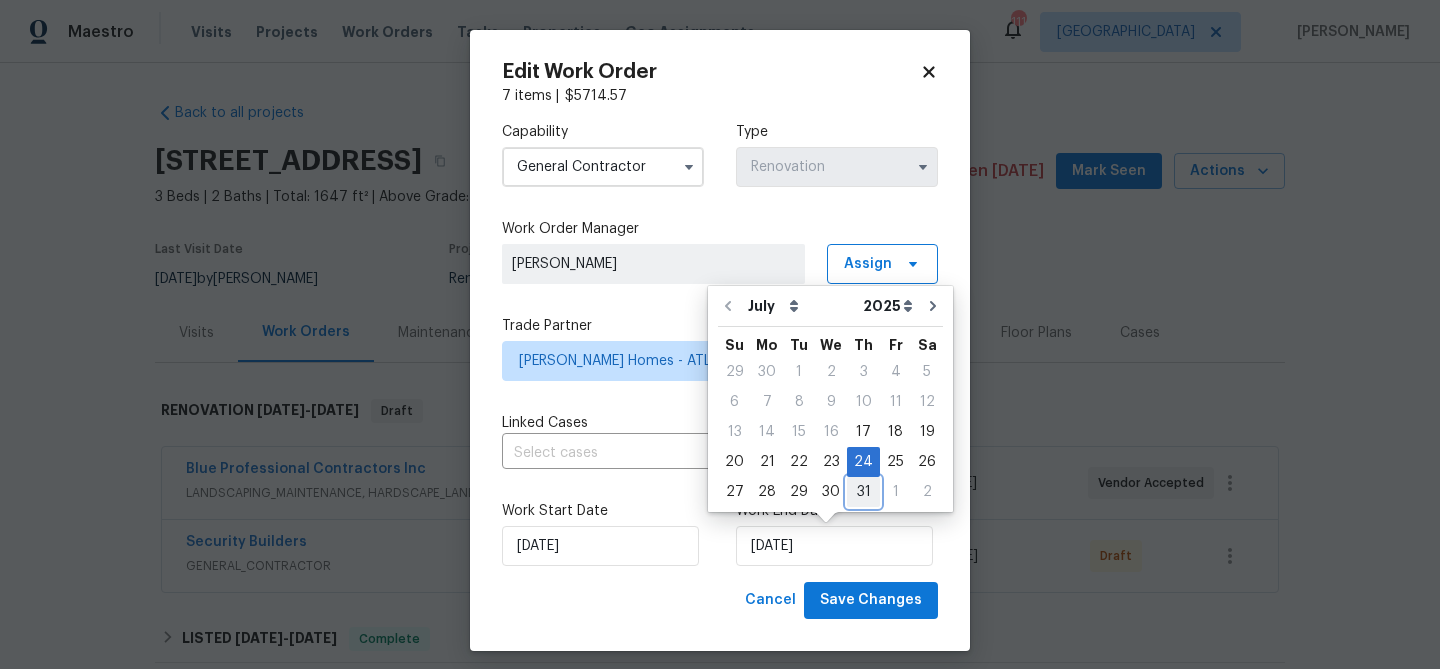 click on "31" at bounding box center [863, 492] 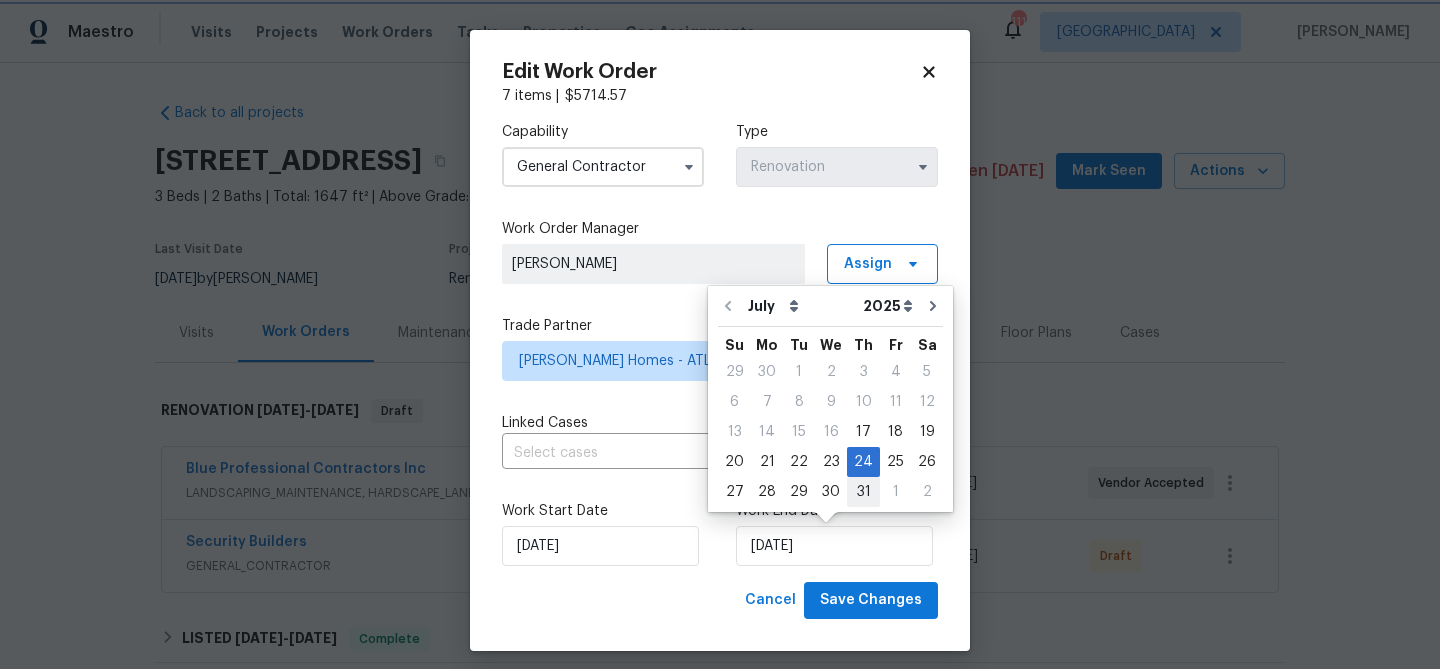 type on "[DATE]" 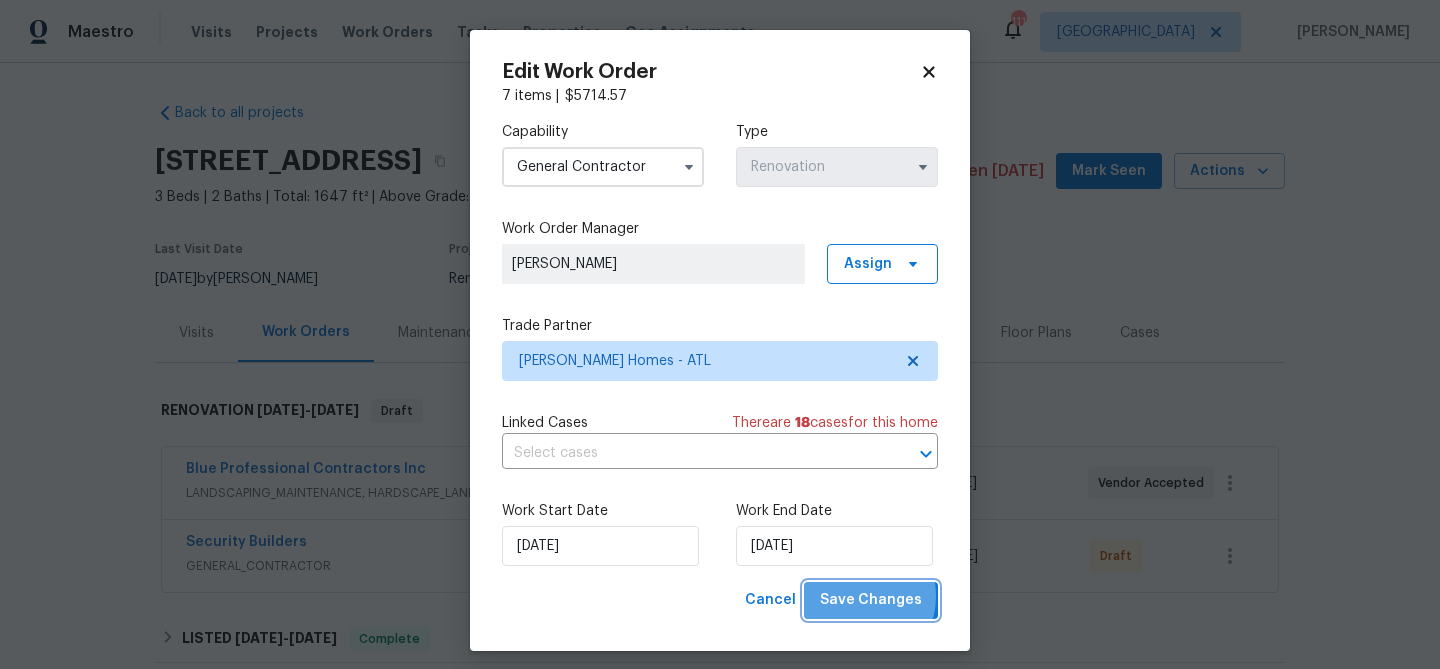 click on "Save Changes" at bounding box center [871, 600] 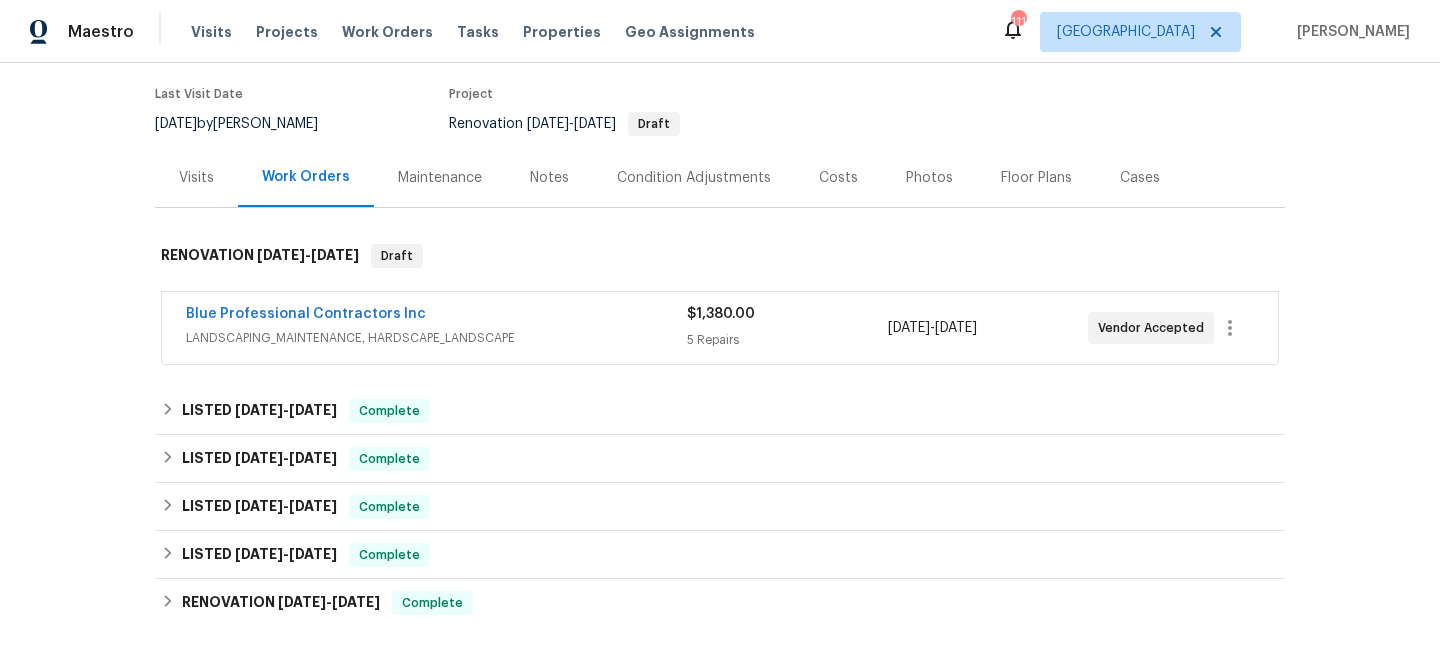 scroll, scrollTop: 106, scrollLeft: 0, axis: vertical 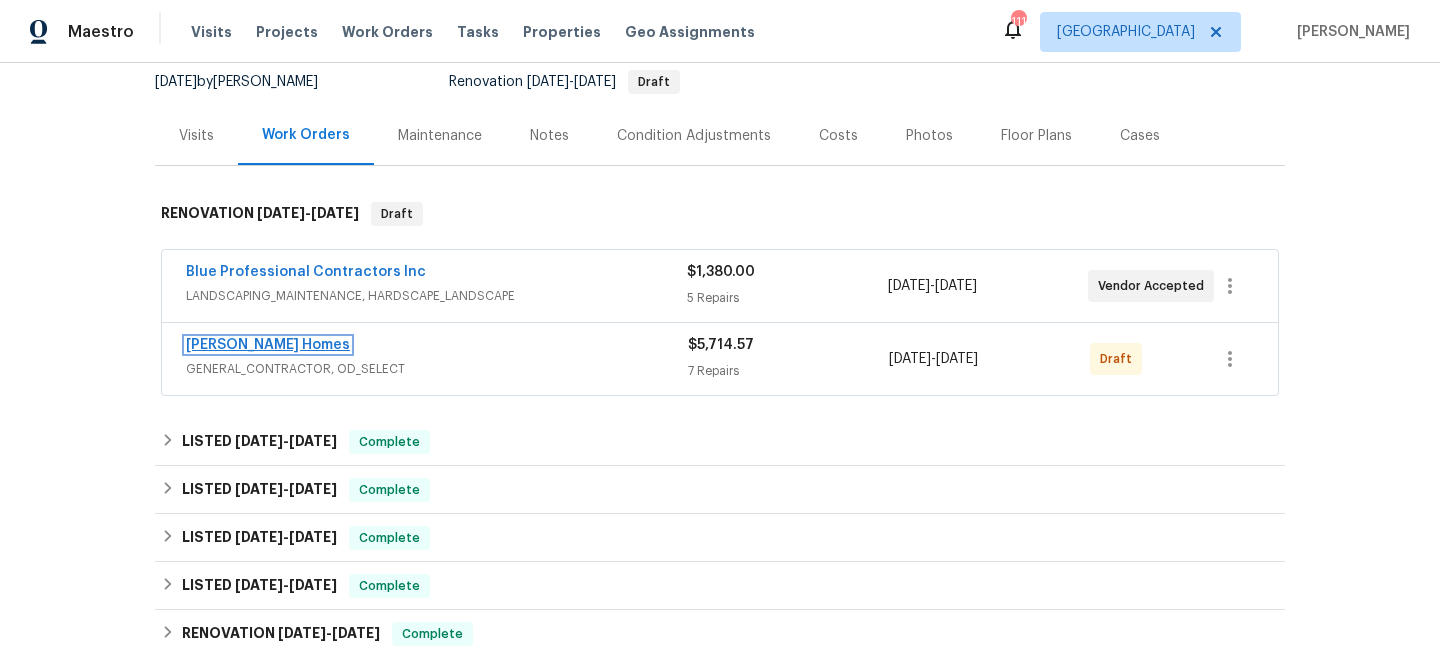 click on "[PERSON_NAME] Homes" at bounding box center (268, 345) 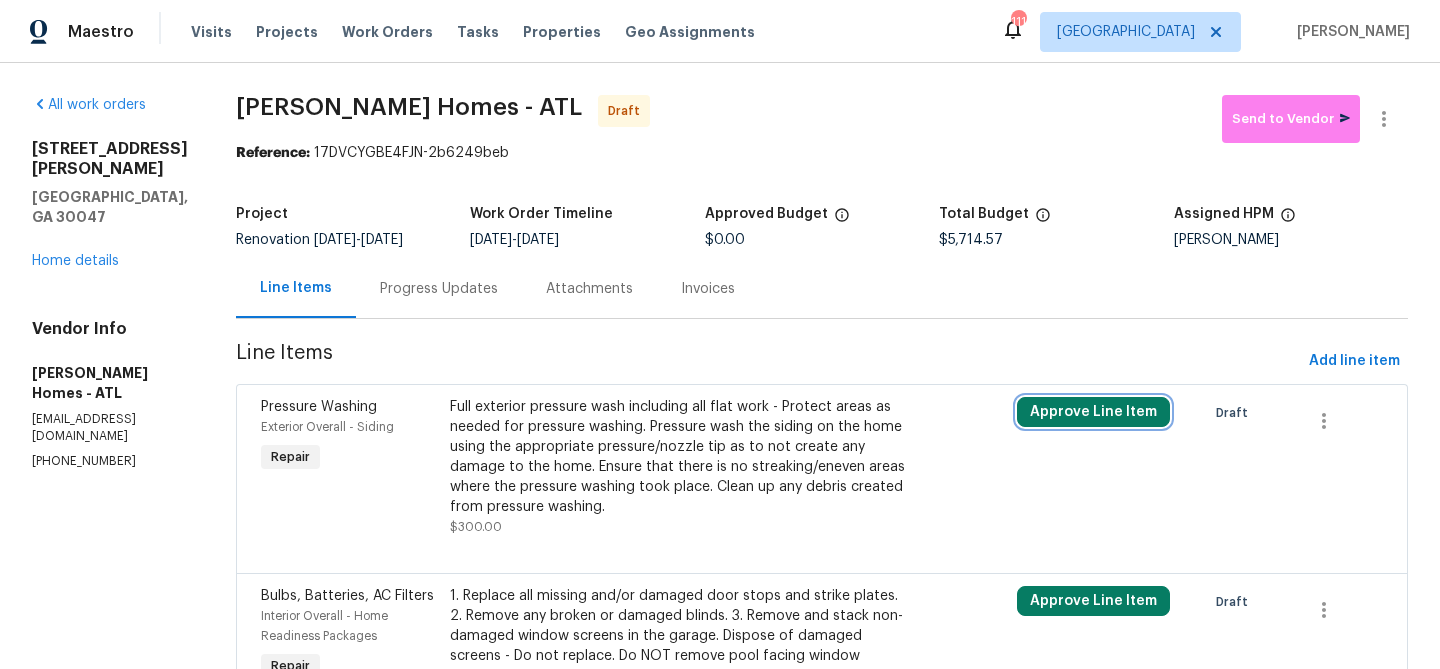 click on "Approve Line Item" at bounding box center [1093, 412] 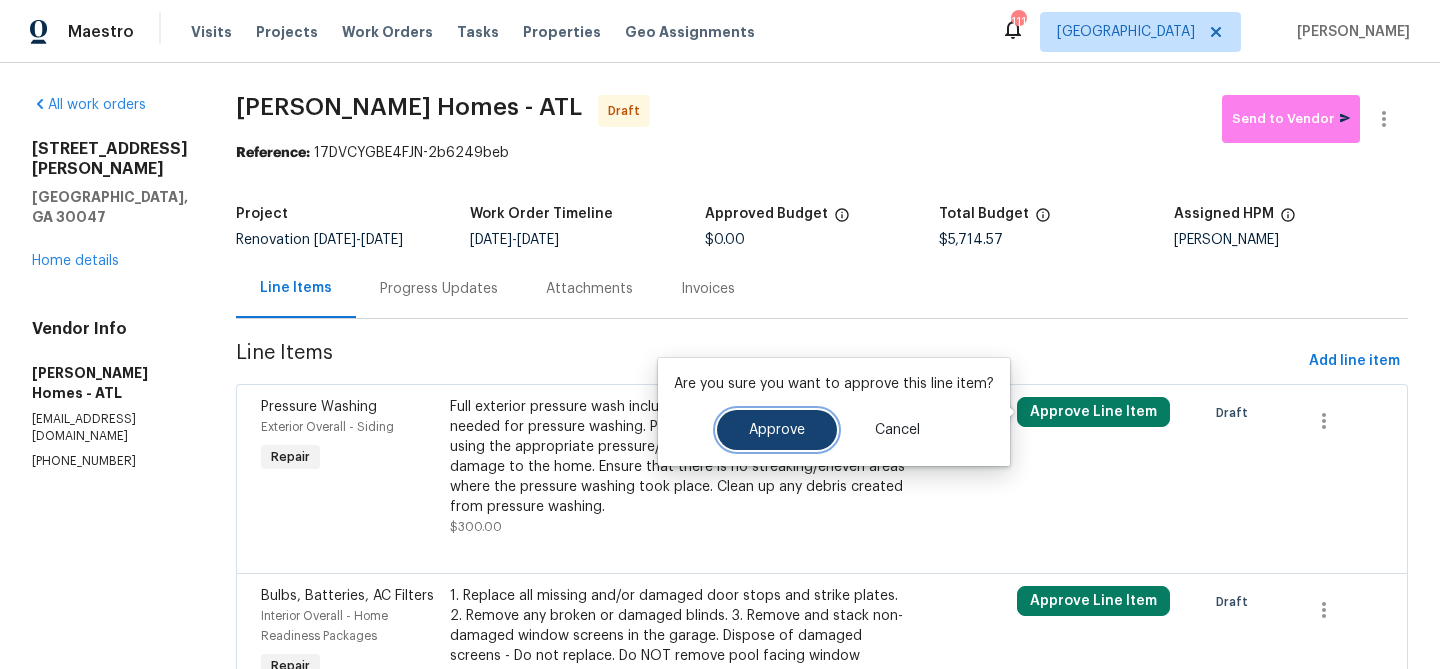 click on "Approve" at bounding box center [777, 430] 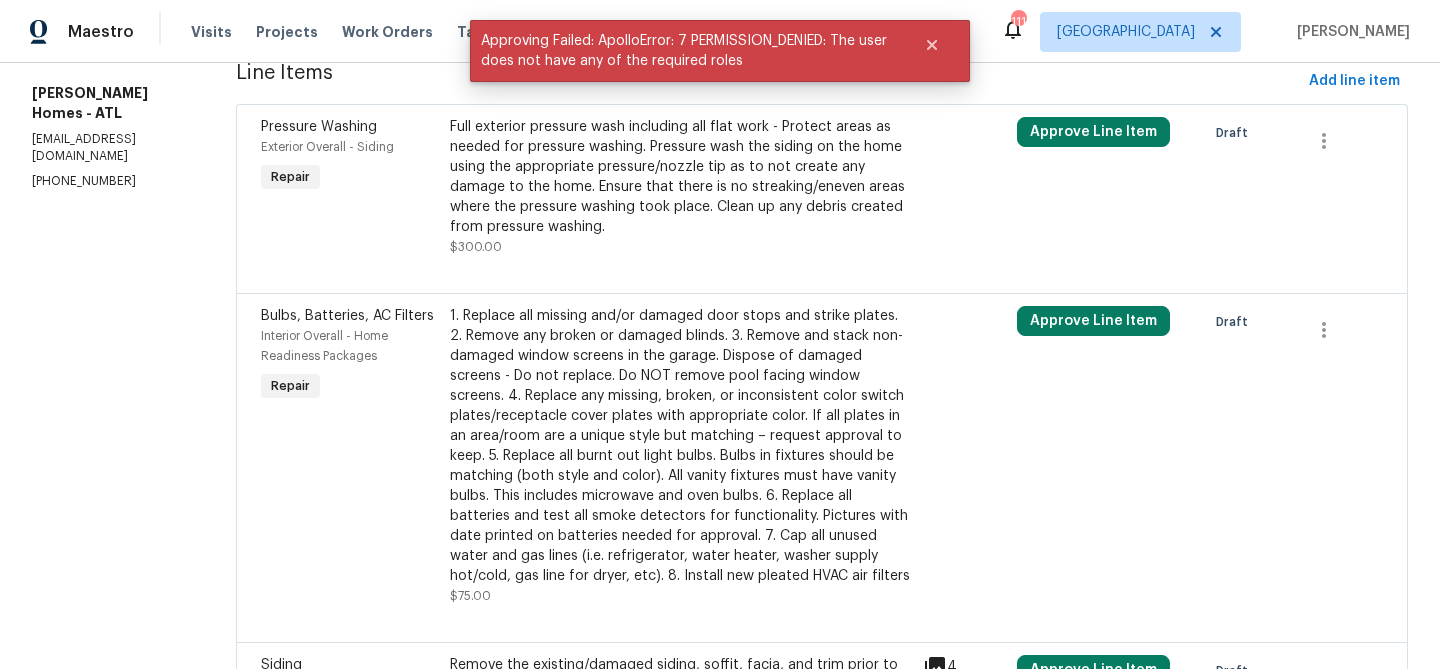 scroll, scrollTop: 178, scrollLeft: 0, axis: vertical 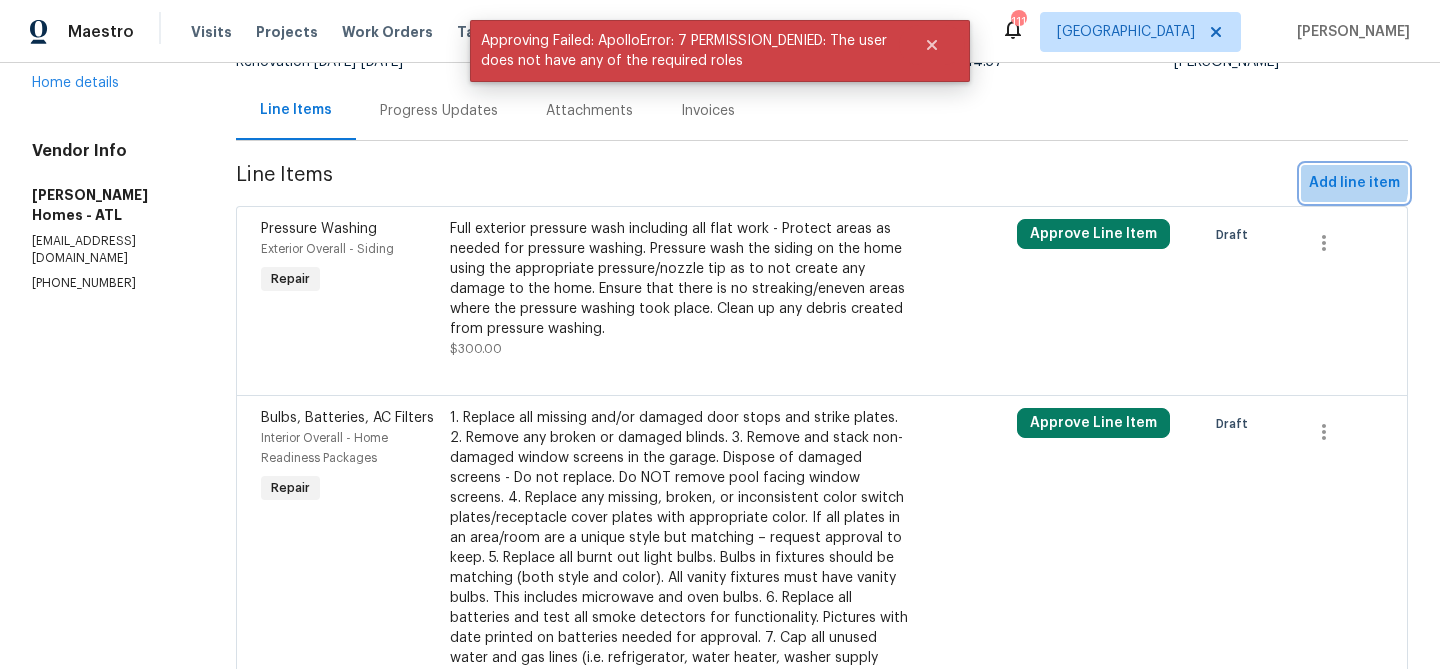 click on "Add line item" at bounding box center (1354, 183) 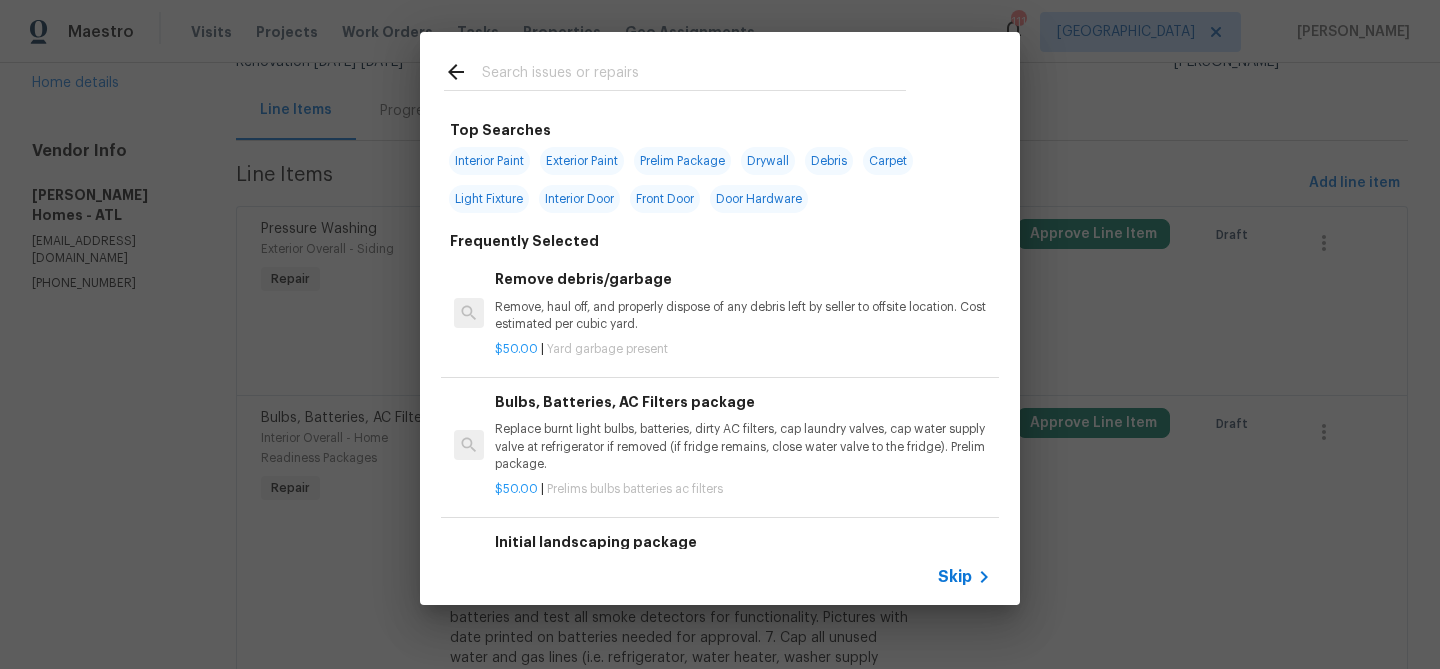 click at bounding box center (694, 75) 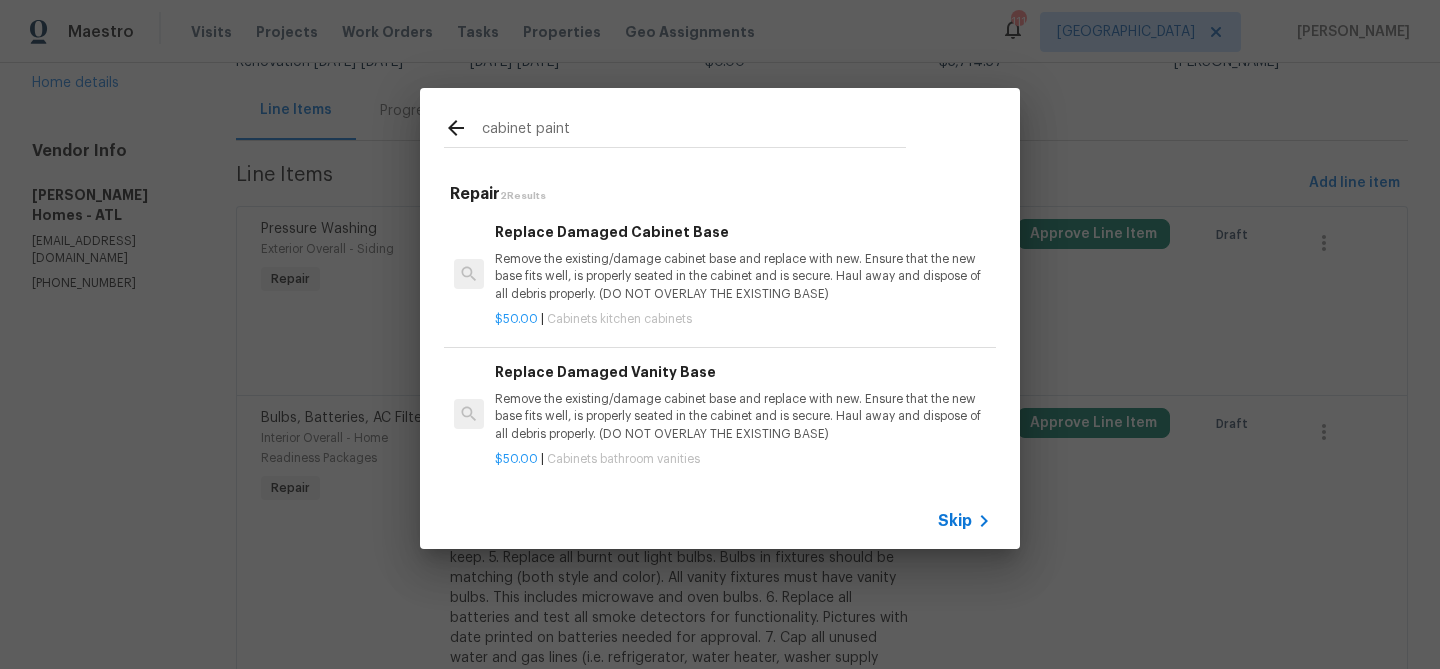 click on "cabinet paint" at bounding box center (694, 131) 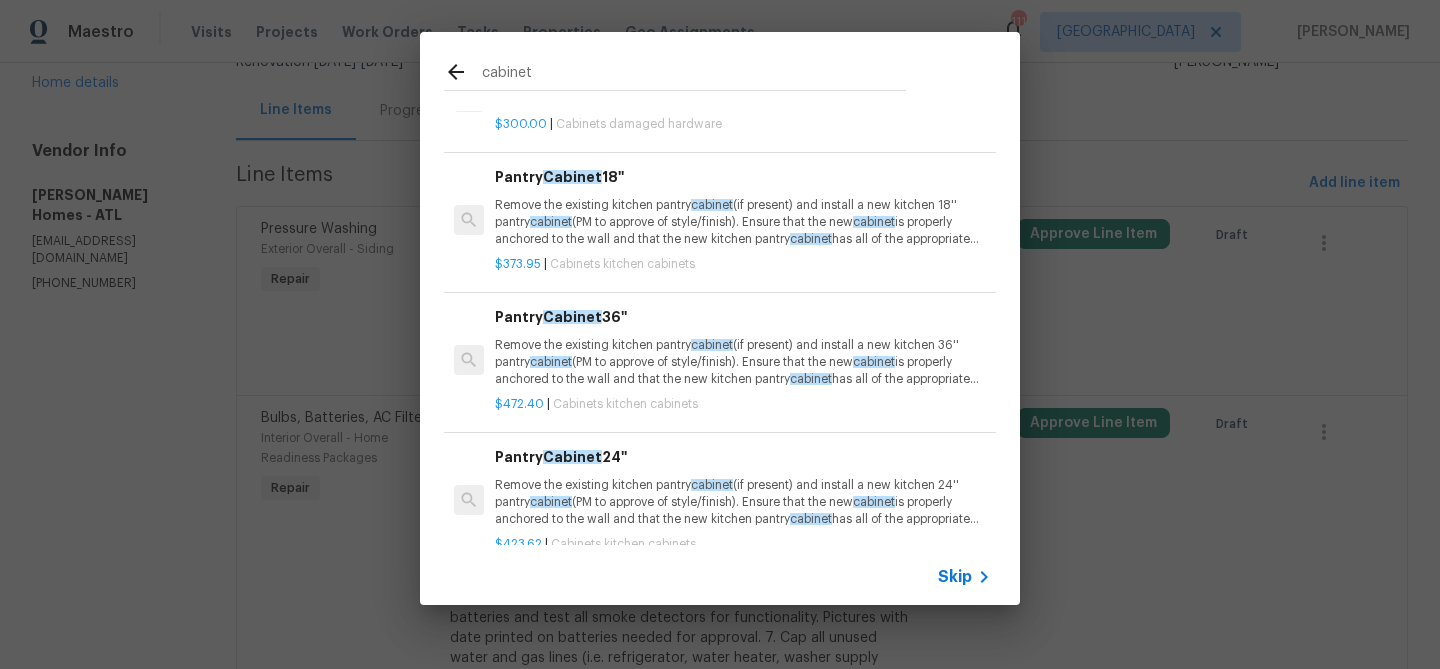 scroll, scrollTop: 292, scrollLeft: 0, axis: vertical 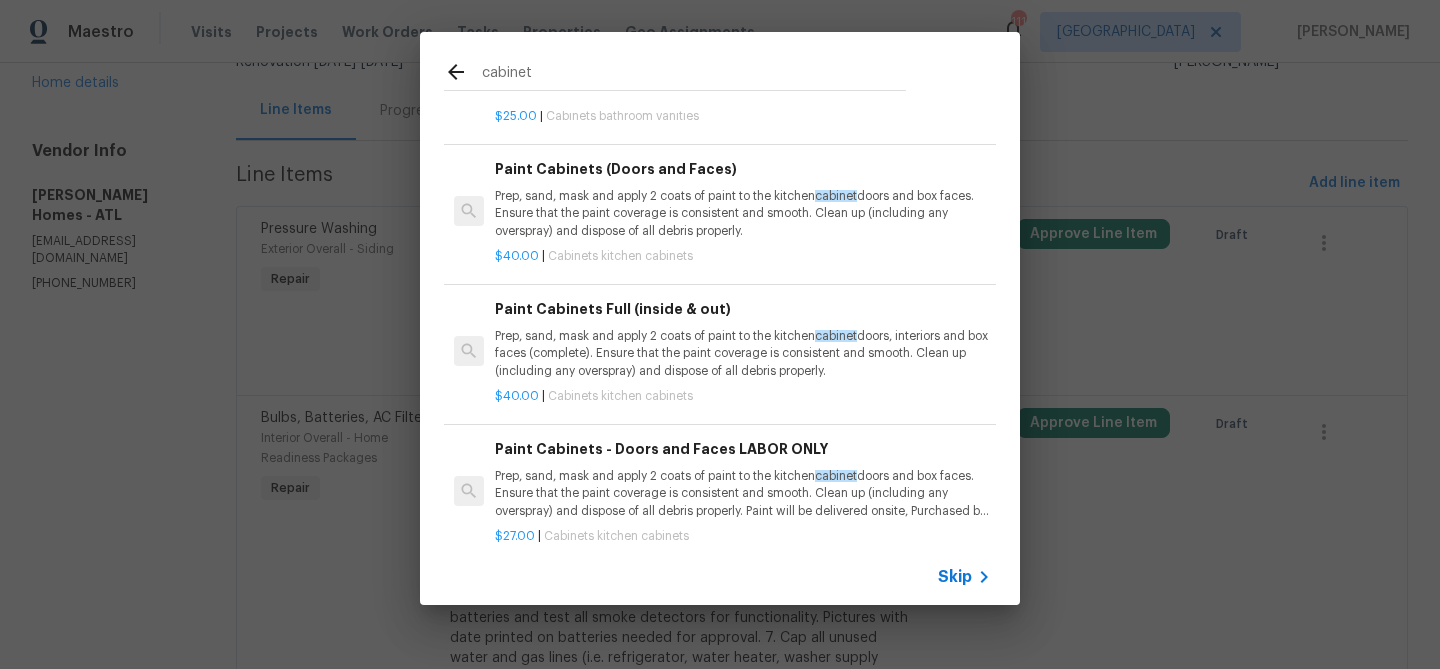 type on "cabinet" 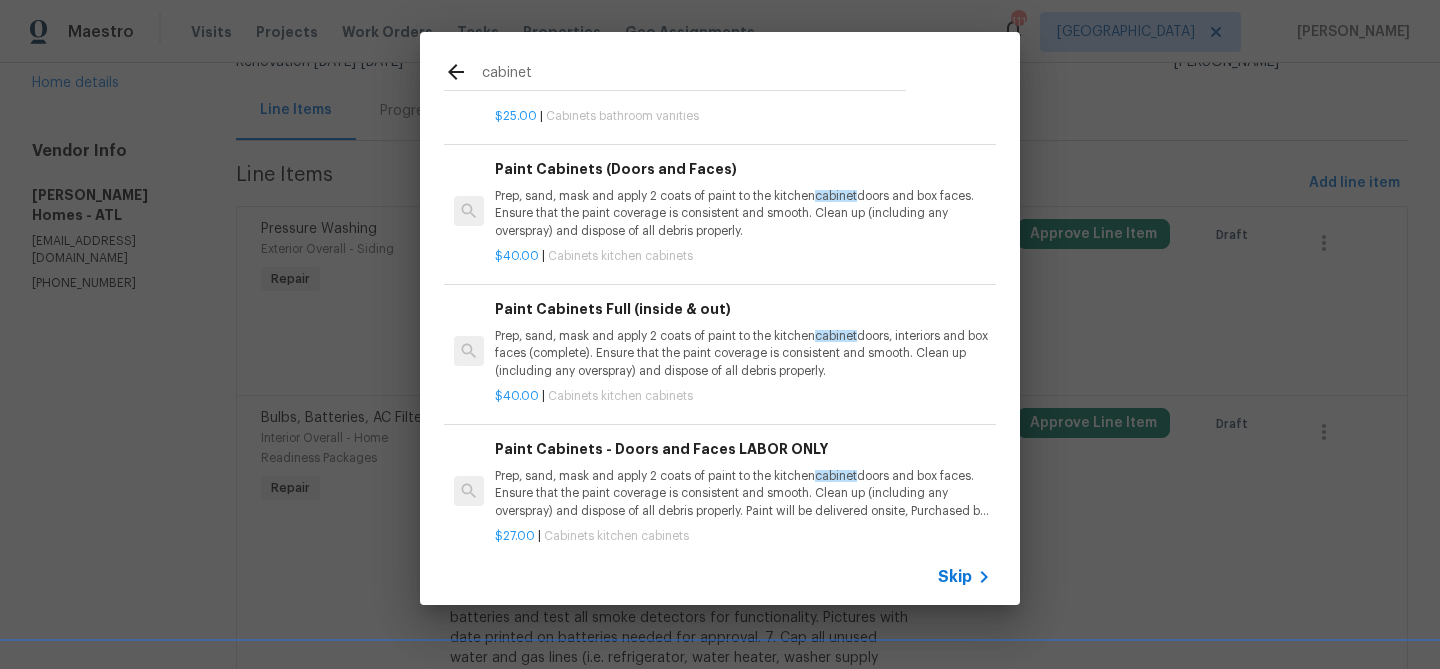 click on "Prep, sand, mask and apply 2 coats of paint to the kitchen  cabinet  doors, interiors and box faces (complete). Ensure that the paint coverage is consistent and smooth. Clean up (including any overspray) and dispose of all debris properly." at bounding box center [743, 353] 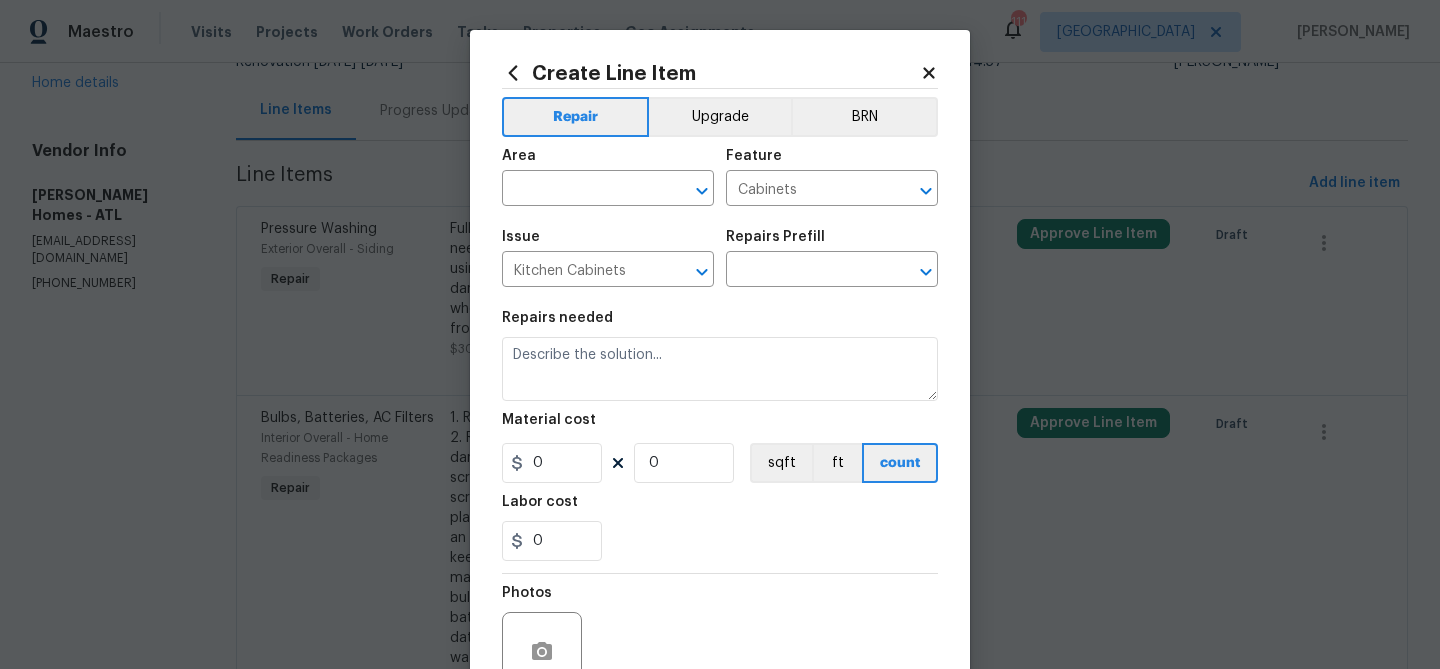 type on "Paint Cabinets Full (inside & out) $40.00" 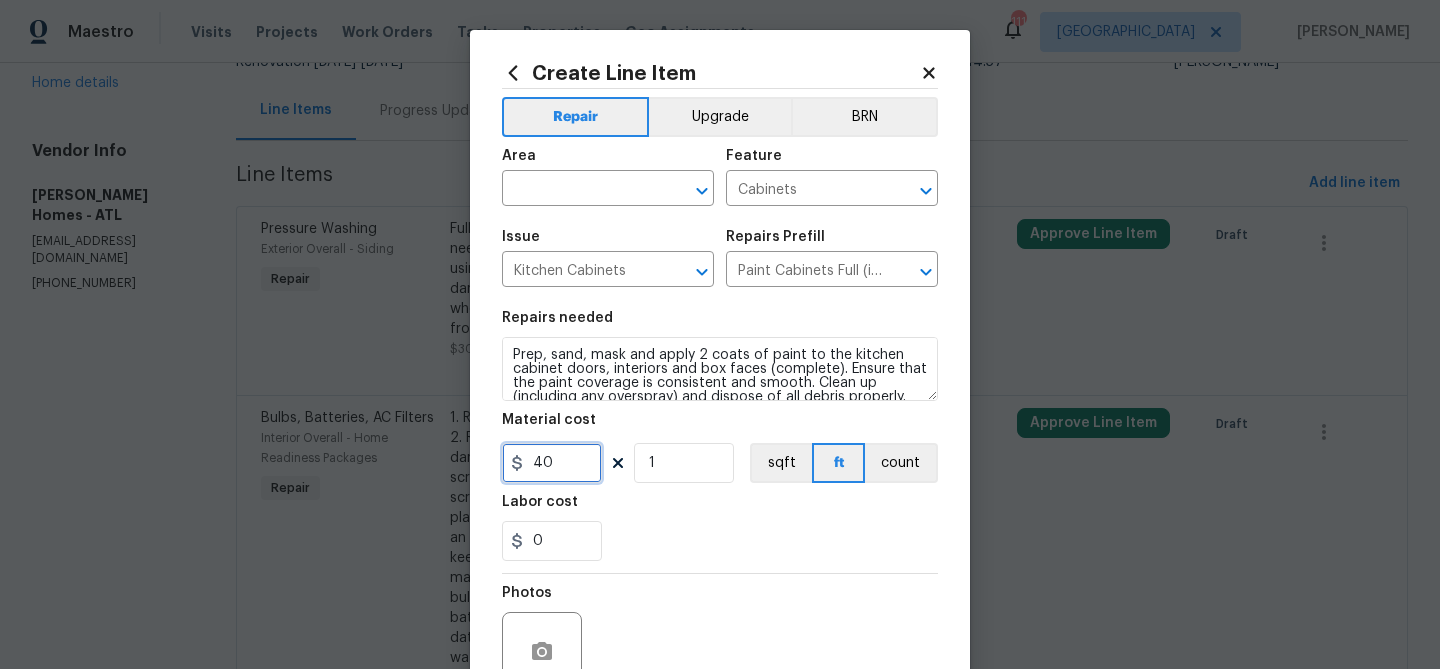 click on "40" at bounding box center [552, 463] 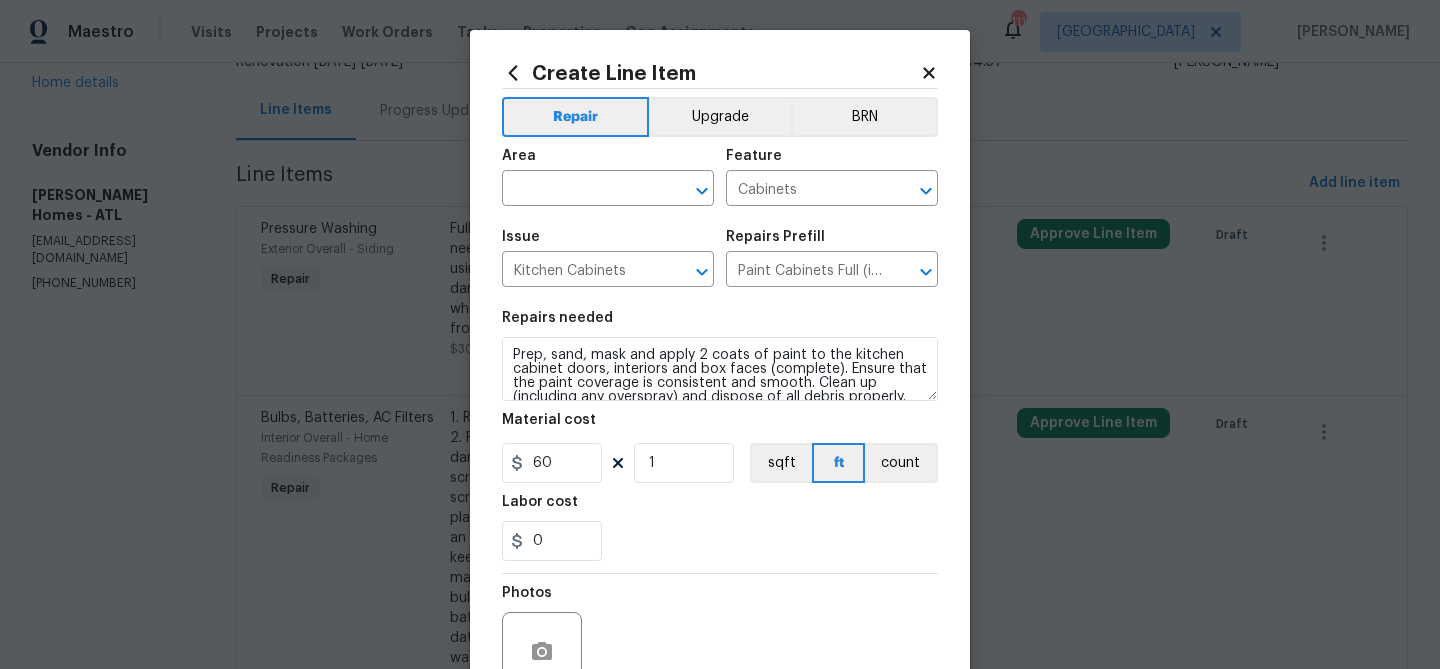 click on "Labor cost" at bounding box center (720, 508) 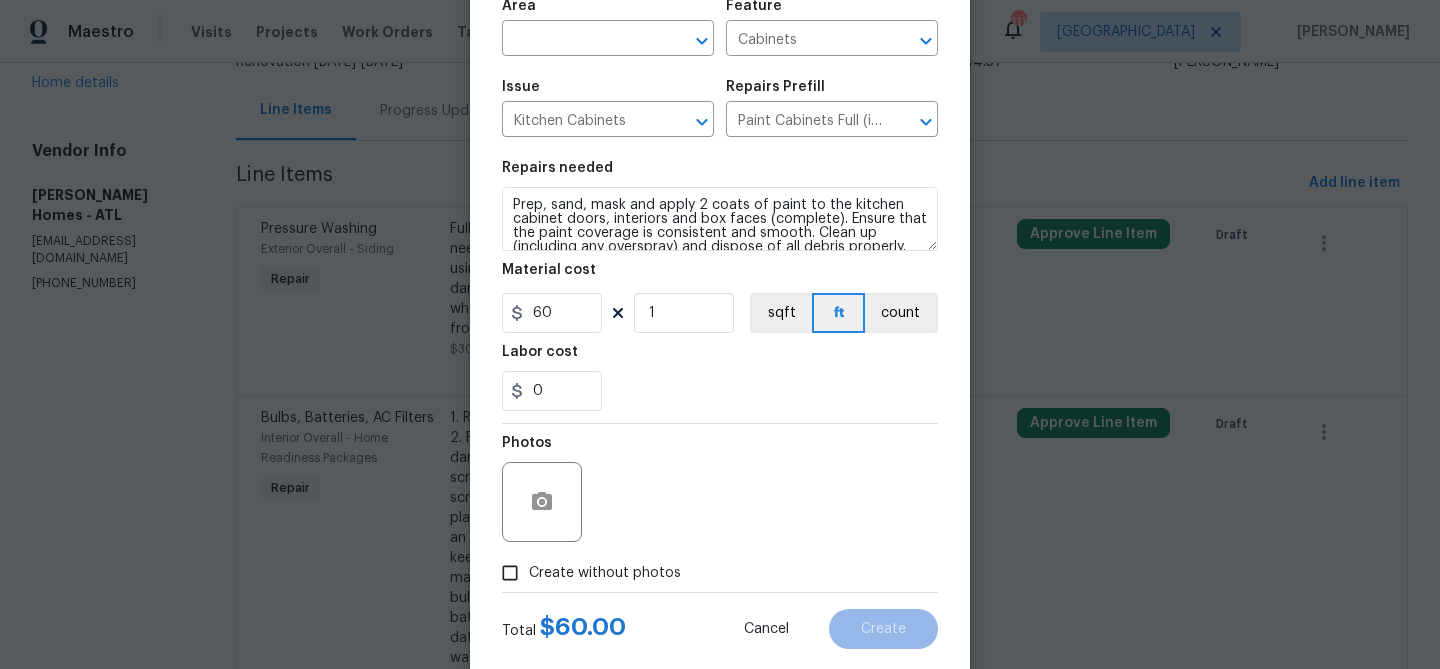 scroll, scrollTop: 193, scrollLeft: 0, axis: vertical 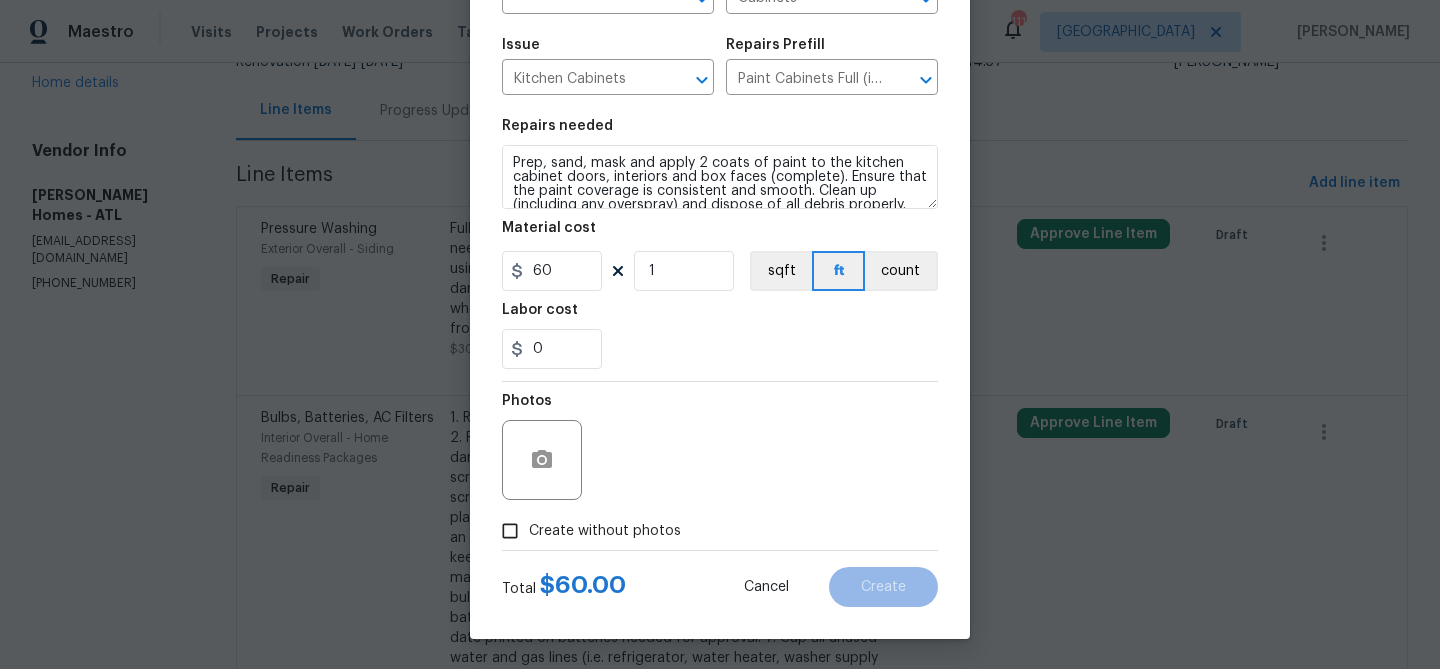 click on "0" at bounding box center (720, 349) 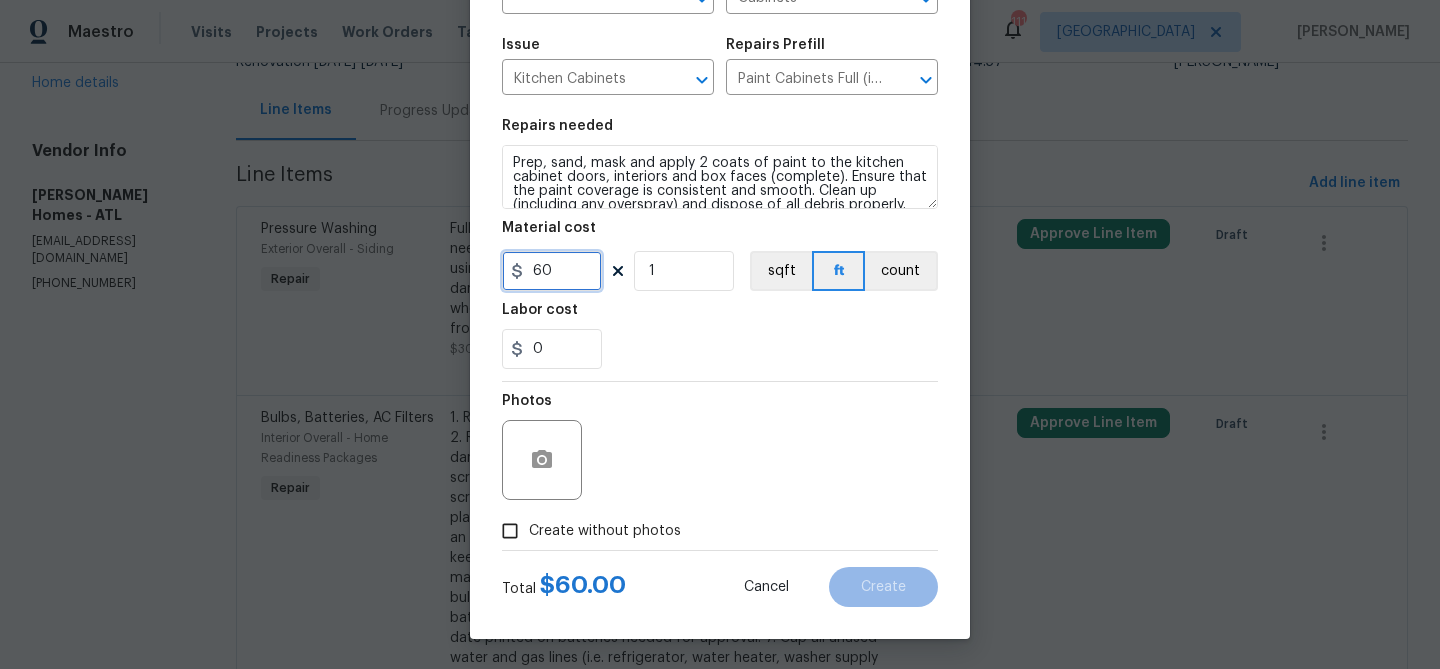 click on "60" at bounding box center [552, 271] 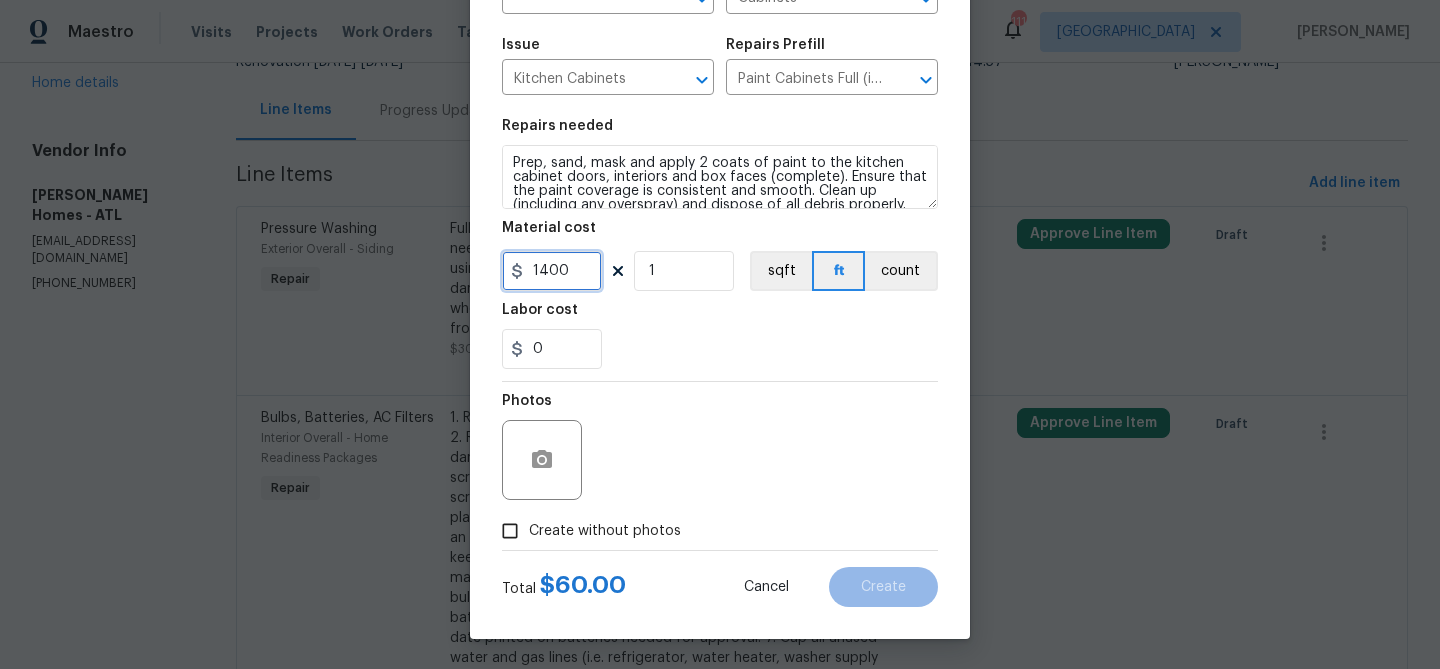 type on "1400" 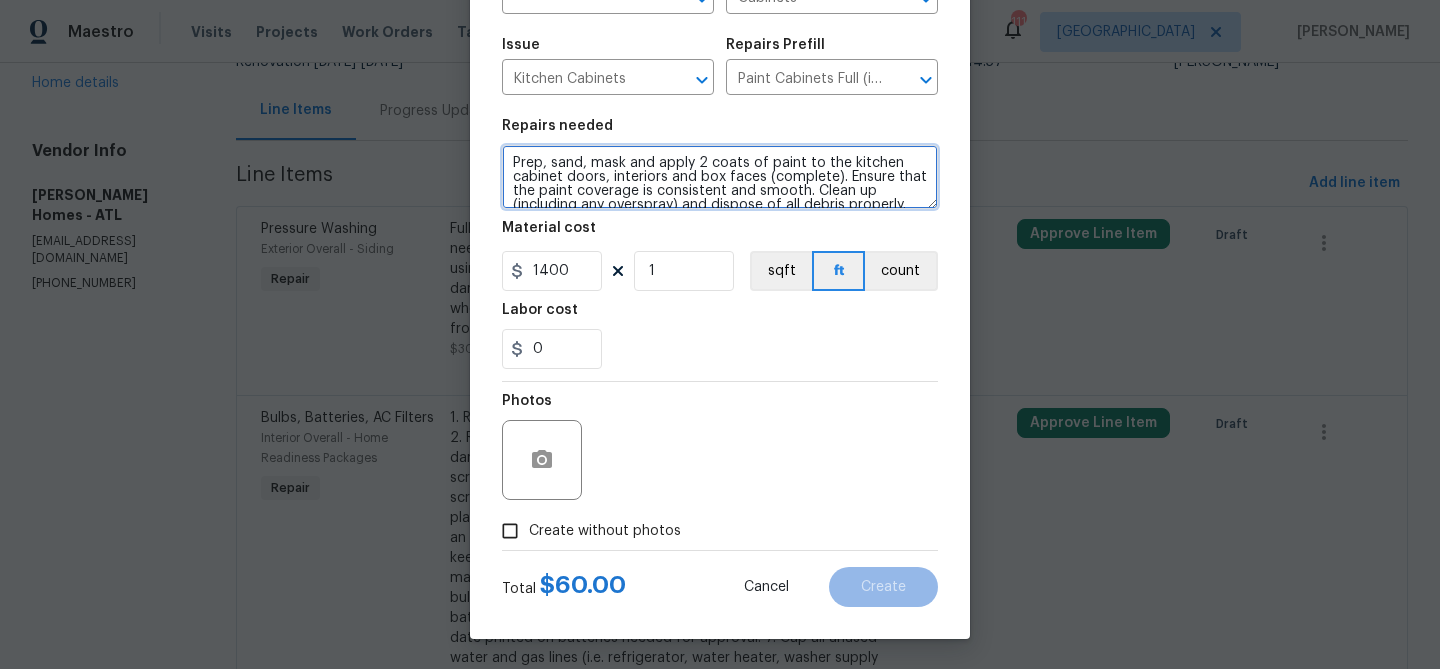 click on "Prep, sand, mask and apply 2 coats of paint to the kitchen cabinet doors, interiors and box faces (complete). Ensure that the paint coverage is consistent and smooth. Clean up (including any overspray) and dispose of all debris properly." at bounding box center [720, 177] 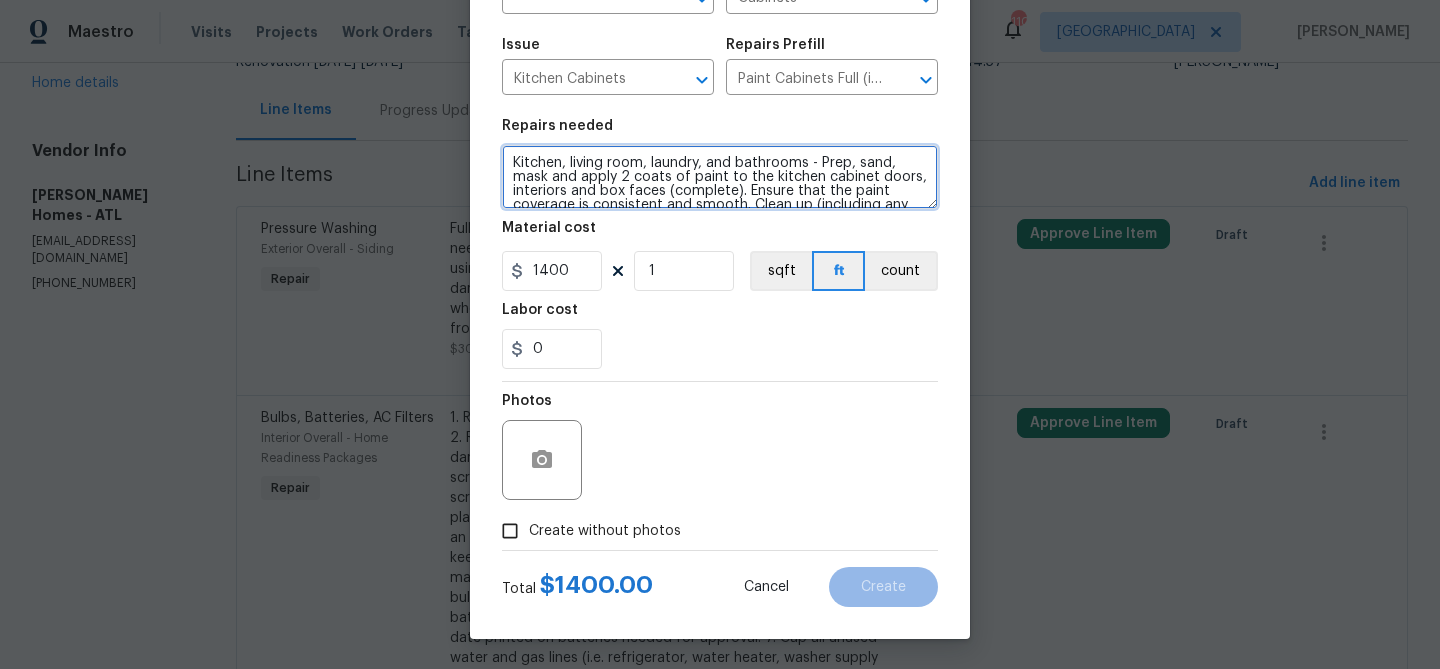 type on "Kitchen, living room, laundry, and bathrooms - Prep, sand, mask and apply 2 coats of paint to the kitchen cabinet doors, interiors and box faces (complete). Ensure that the paint coverage is consistent and smooth. Clean up (including any overspray) and dispose of all debris properly." 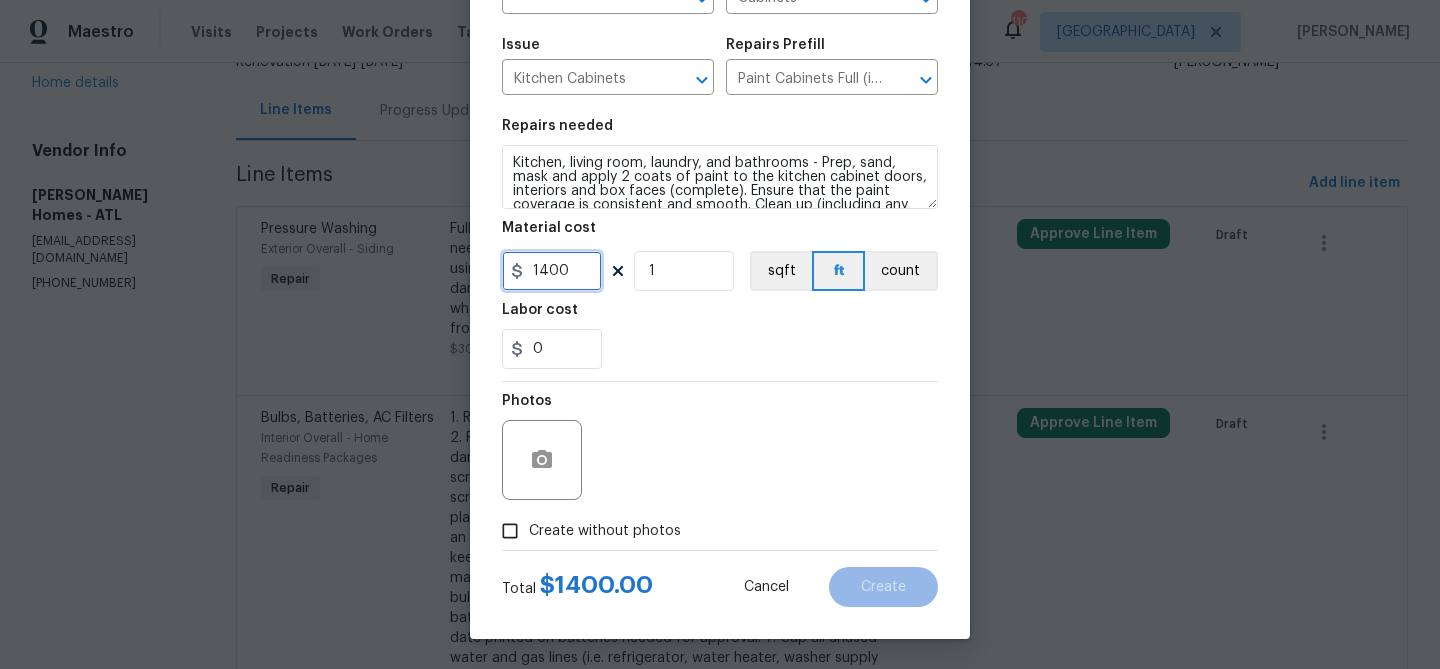 click on "1400" at bounding box center [552, 271] 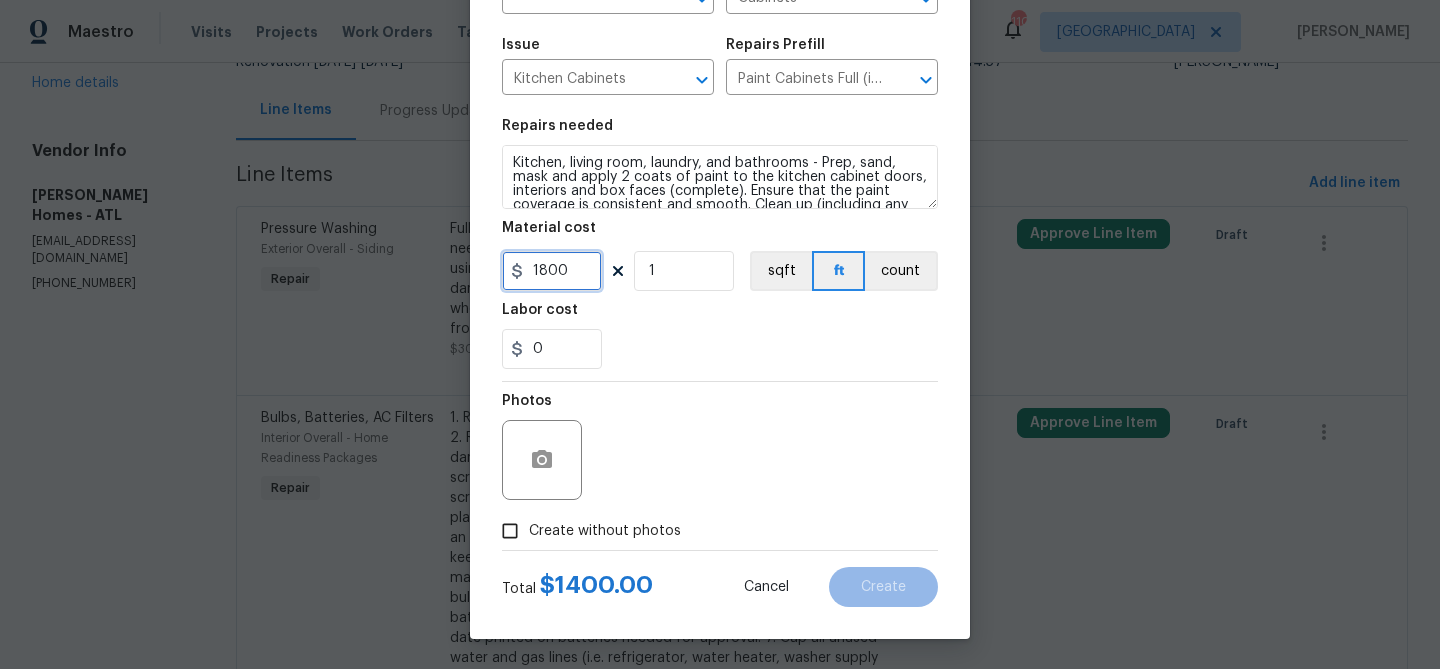 type on "1800" 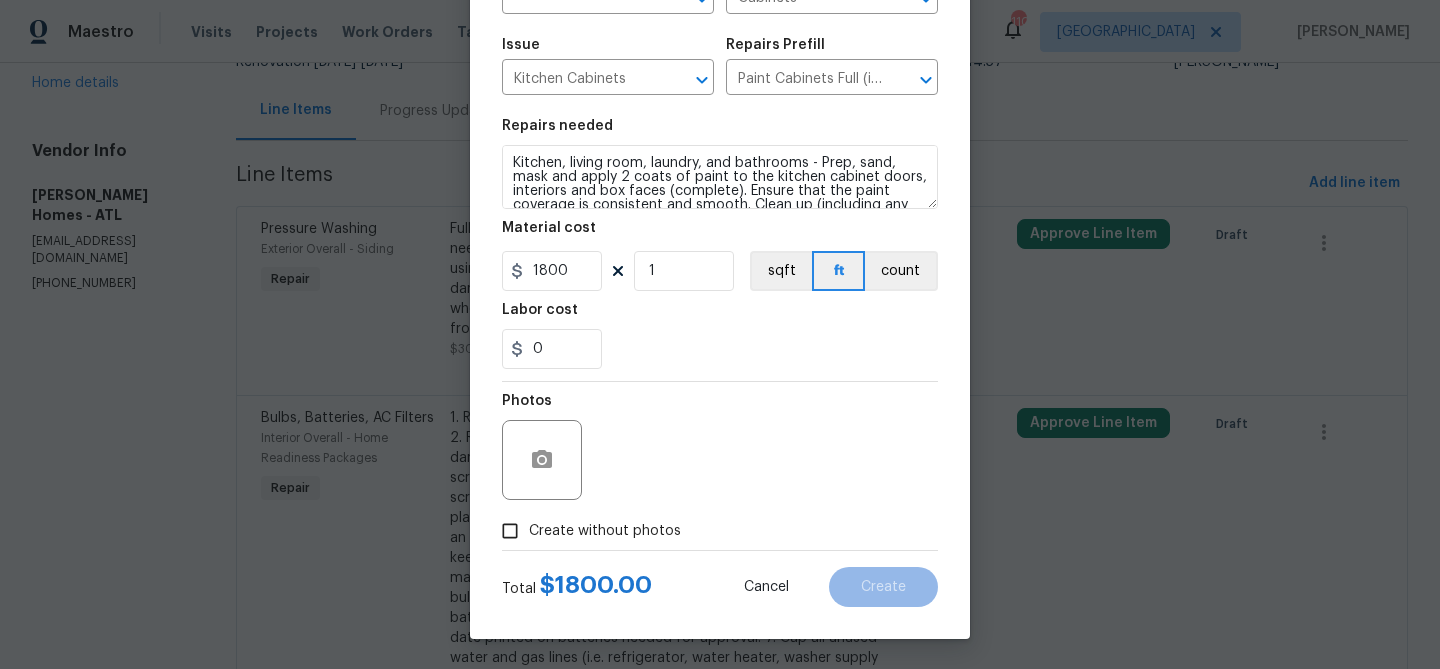 click on "Photos" at bounding box center (720, 447) 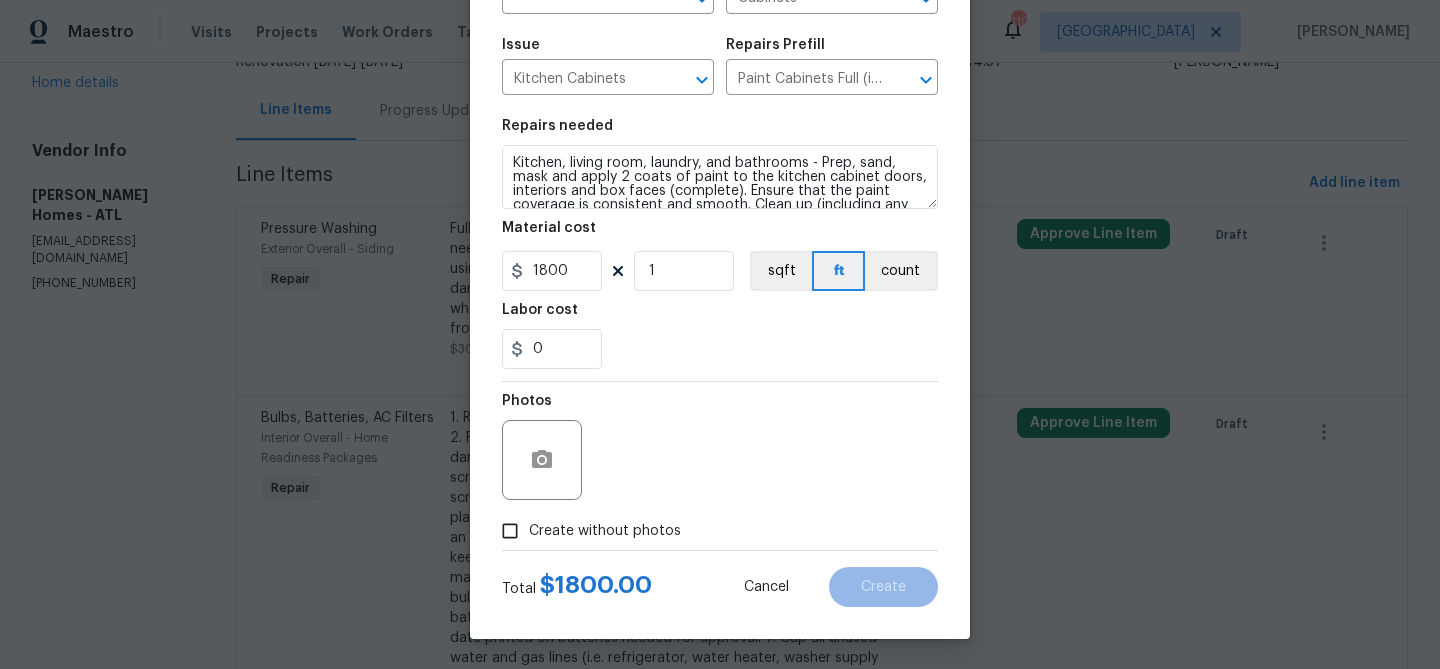 click on "Create without photos" at bounding box center [605, 531] 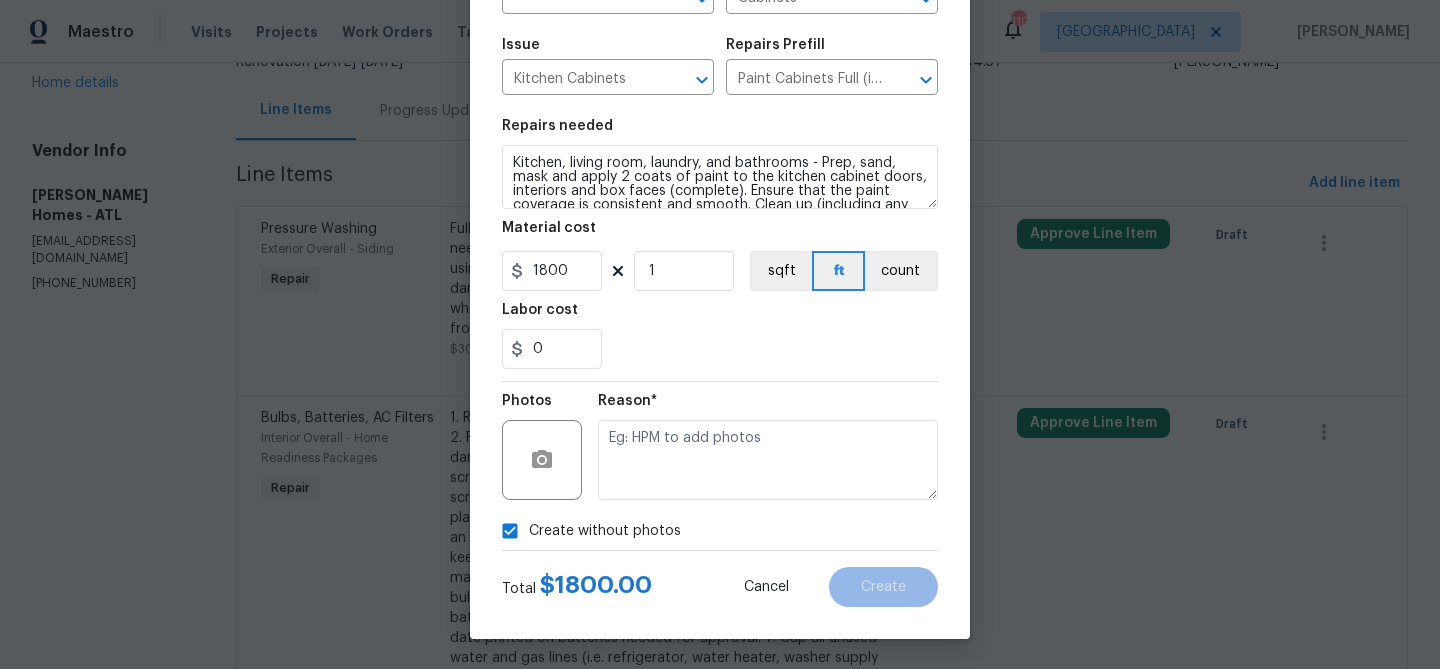 click on "Reason*" at bounding box center (768, 407) 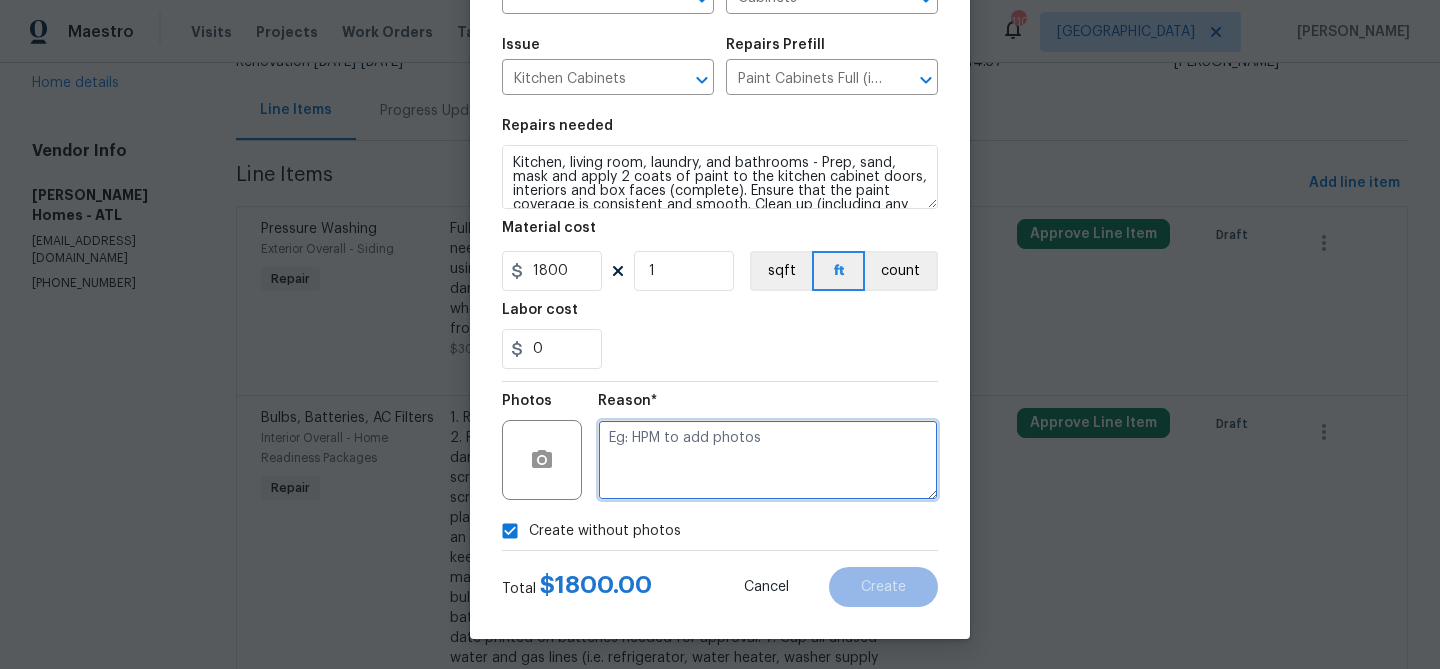 click at bounding box center (768, 460) 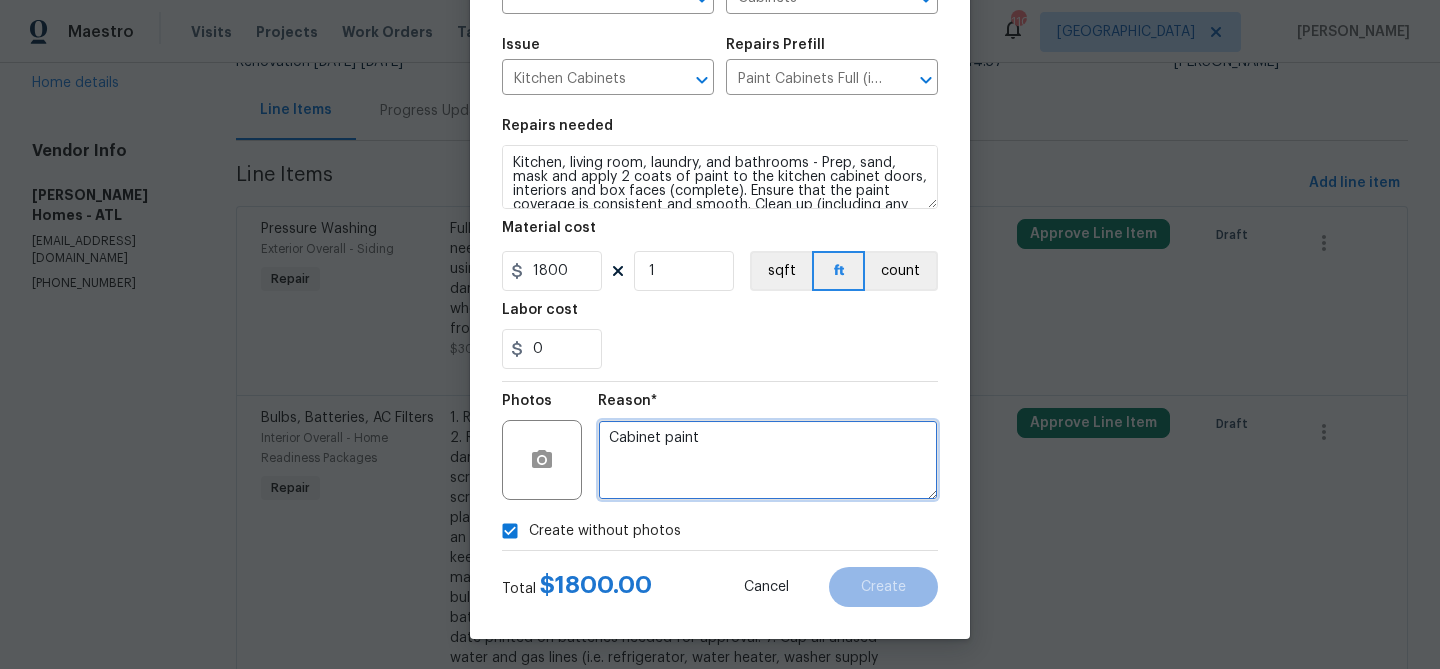 type on "Cabinet paint" 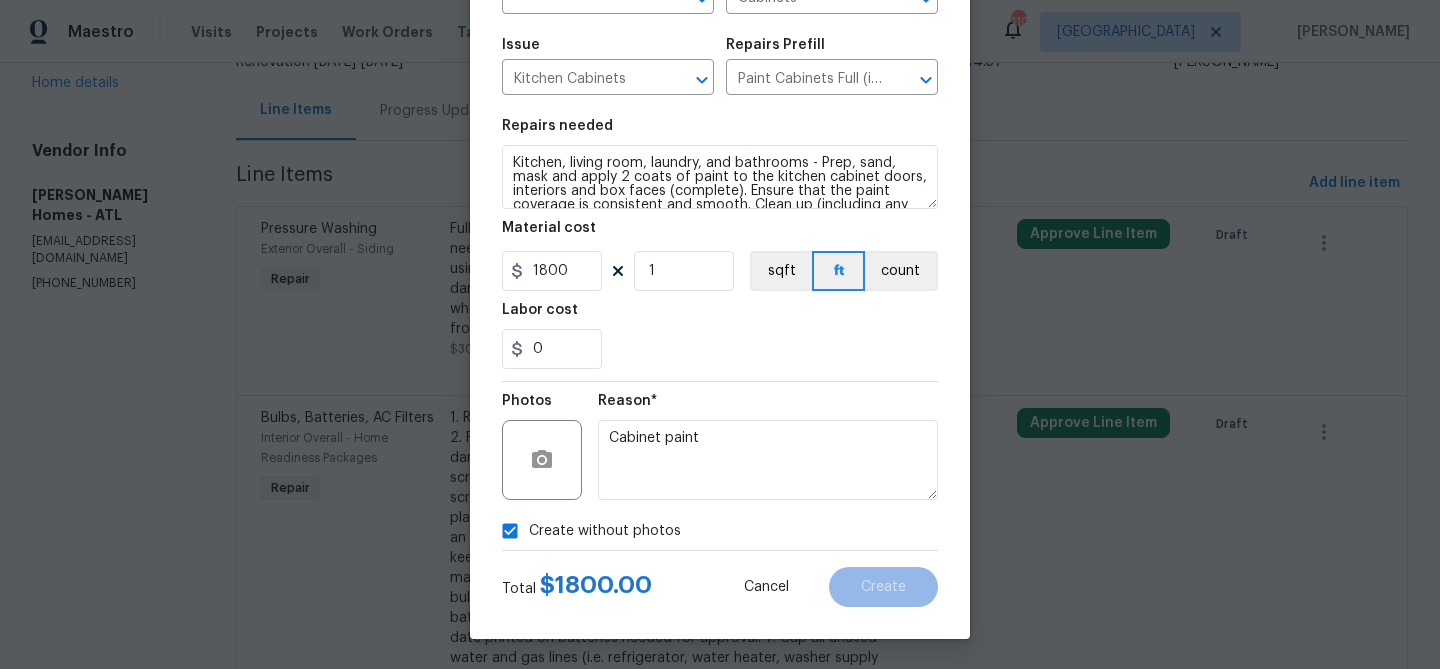 click on "Reason* Cabinet paint" at bounding box center (768, 447) 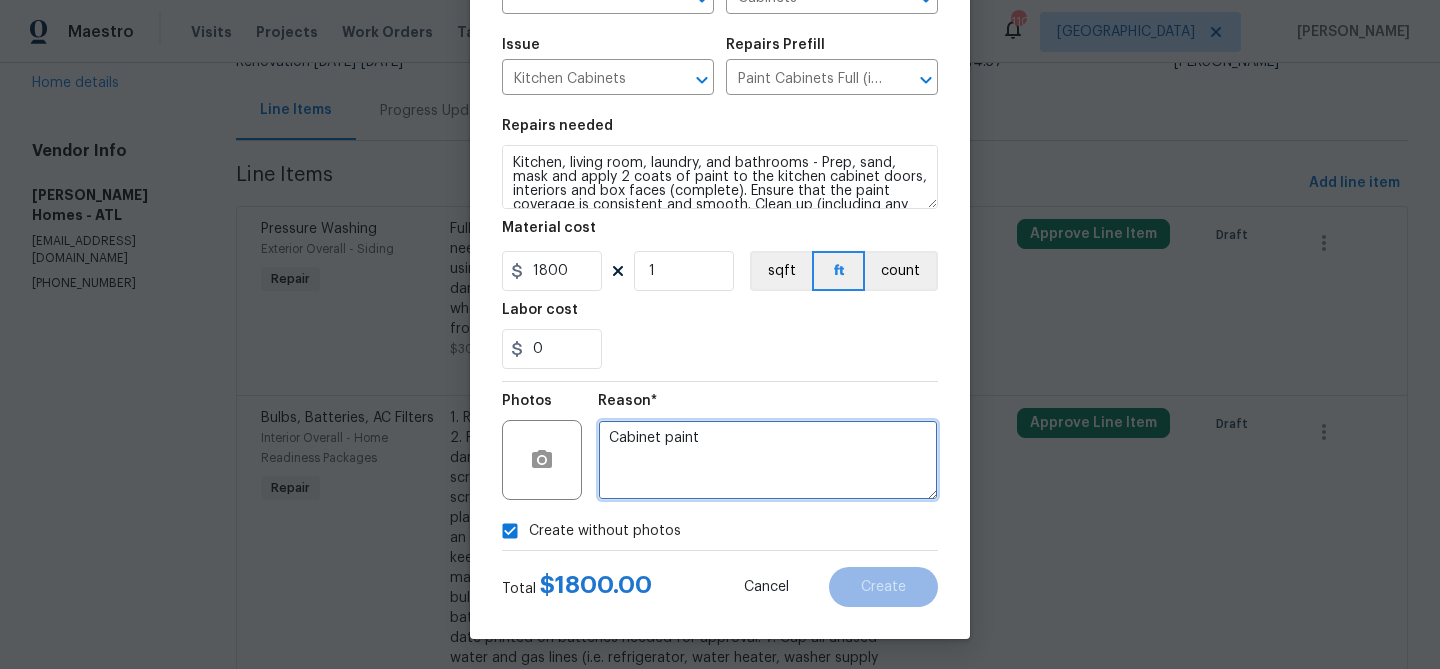 click on "Cabinet paint" at bounding box center (768, 460) 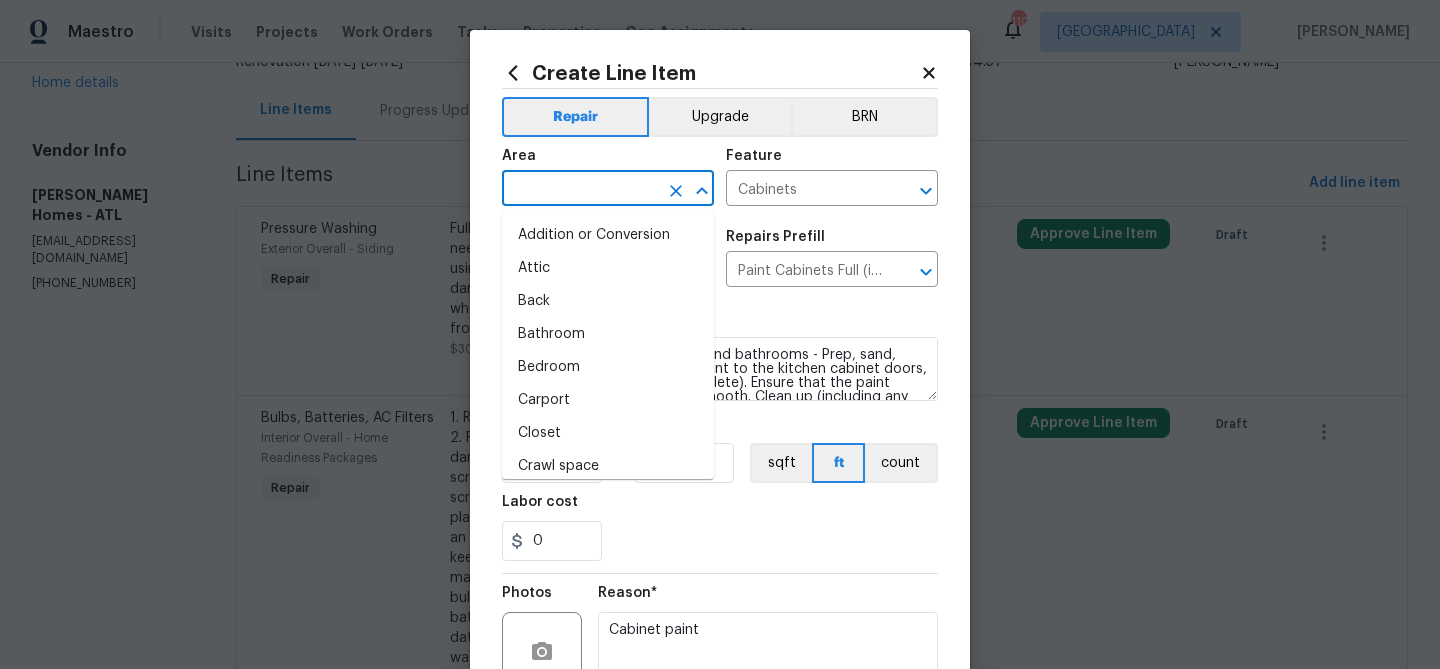 click at bounding box center (580, 190) 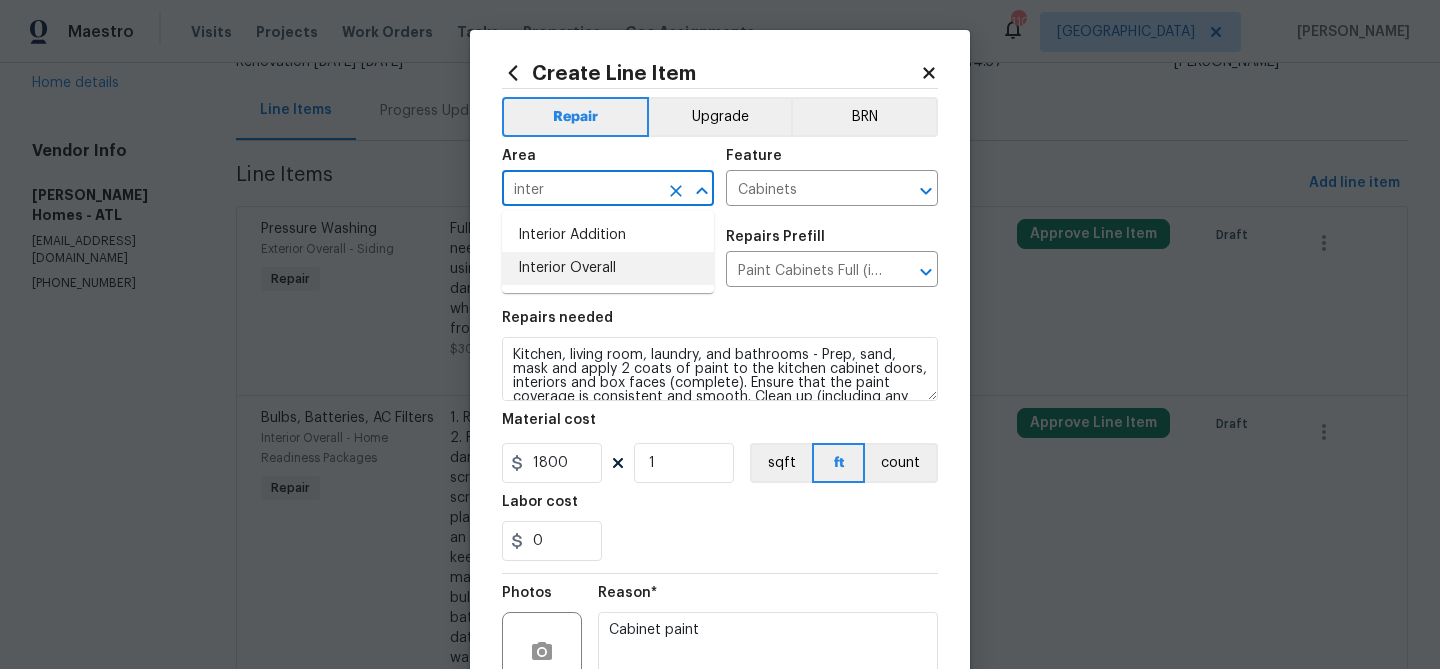 click on "Interior Overall" at bounding box center (608, 268) 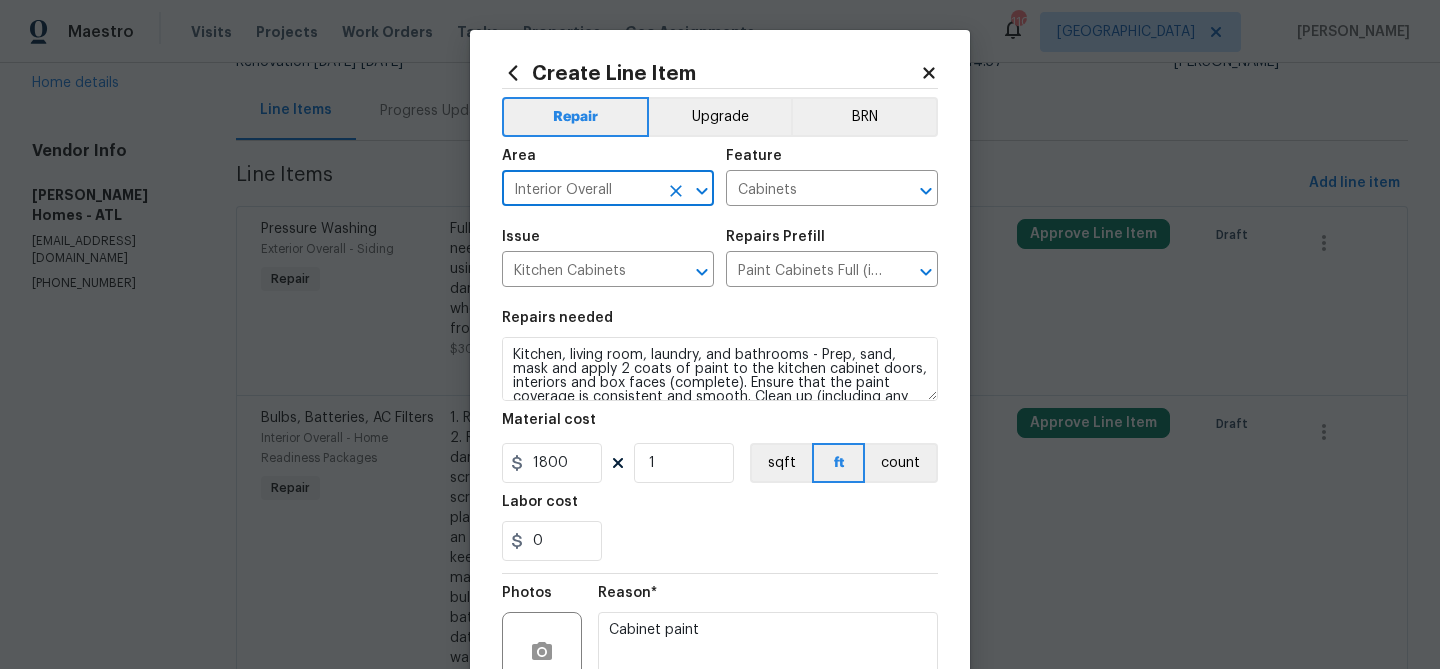 scroll, scrollTop: 28, scrollLeft: 0, axis: vertical 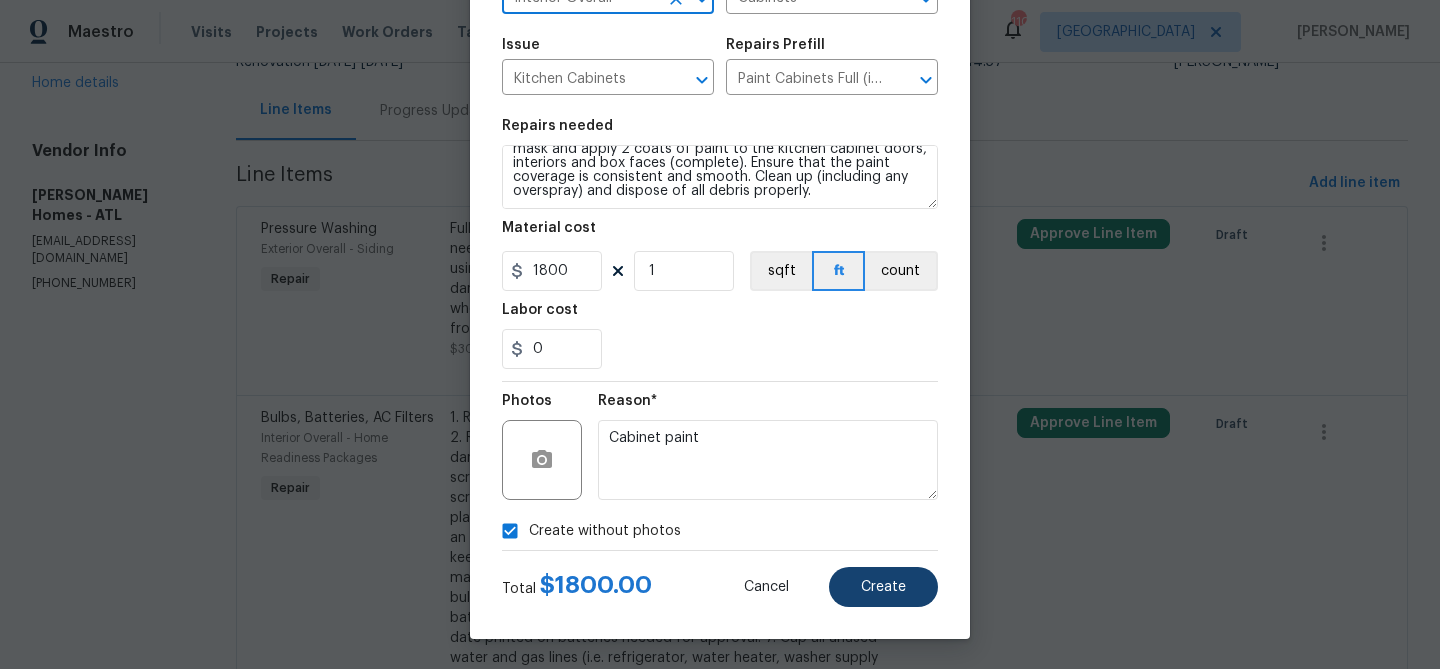 type on "Interior Overall" 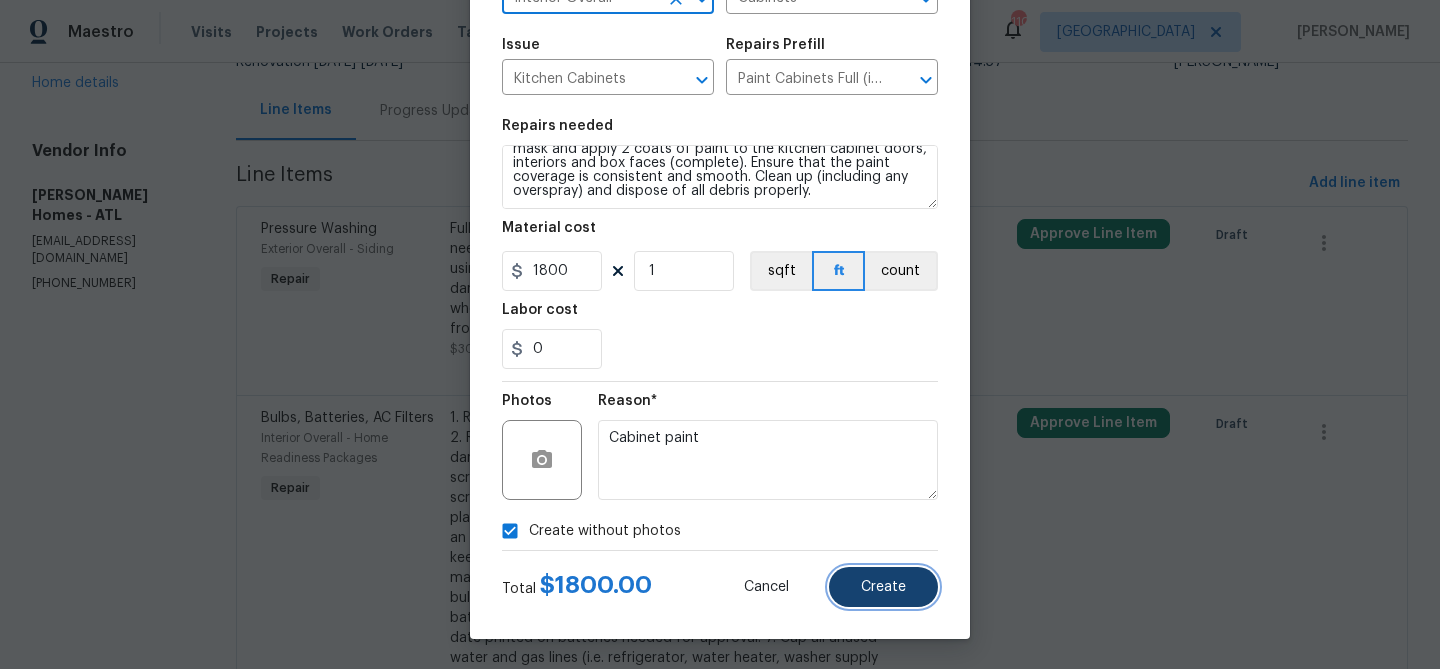 click on "Create" at bounding box center [883, 587] 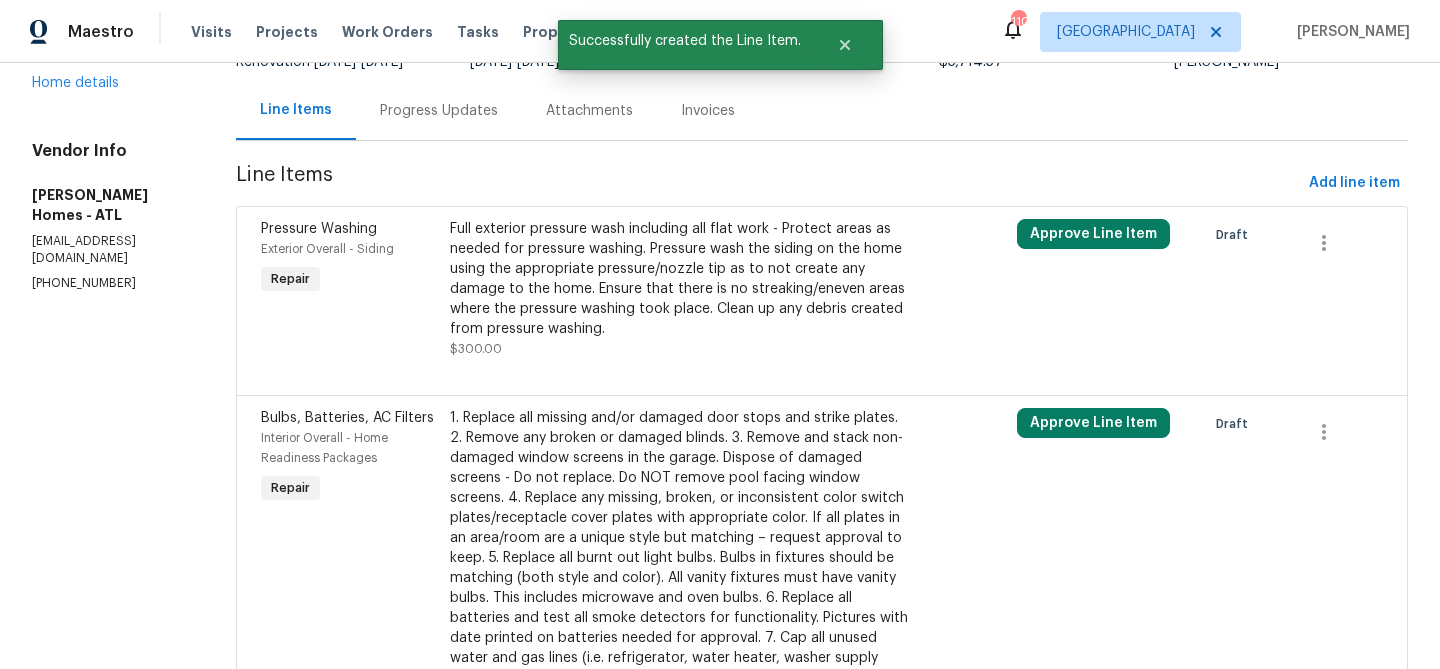 scroll, scrollTop: 0, scrollLeft: 0, axis: both 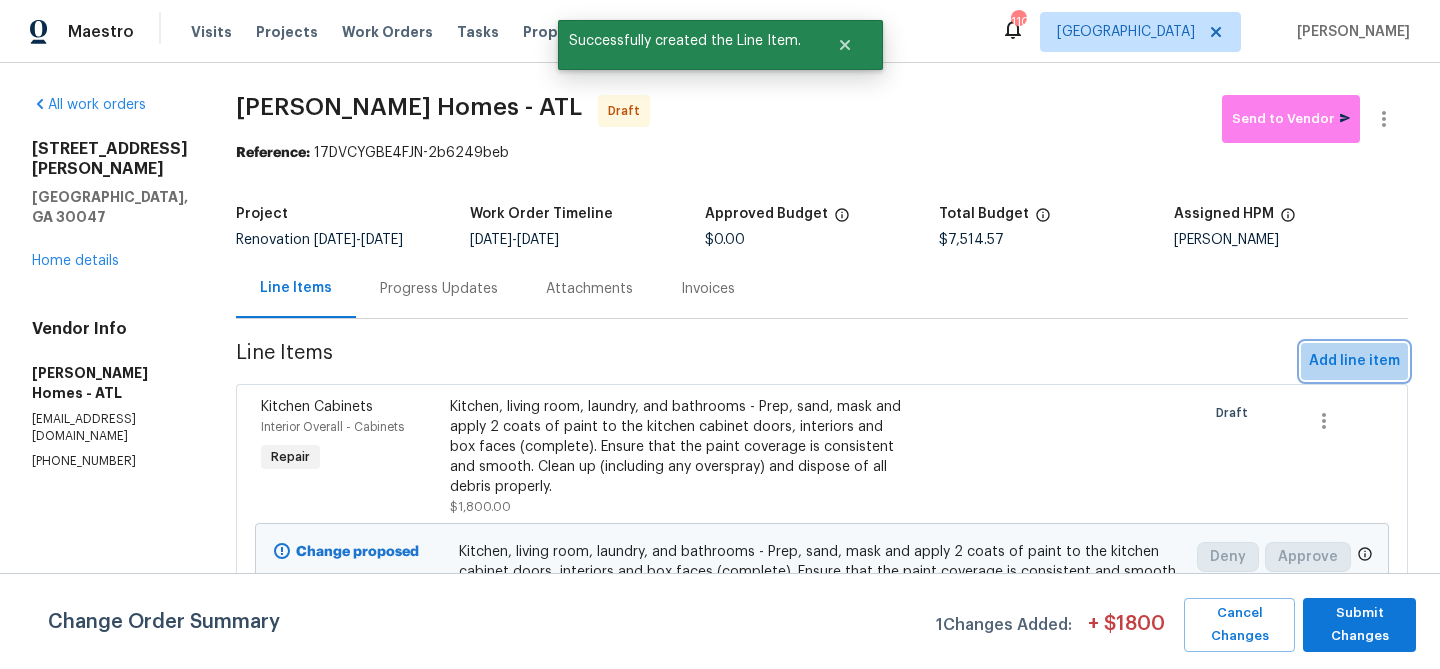 click on "Add line item" at bounding box center (1354, 361) 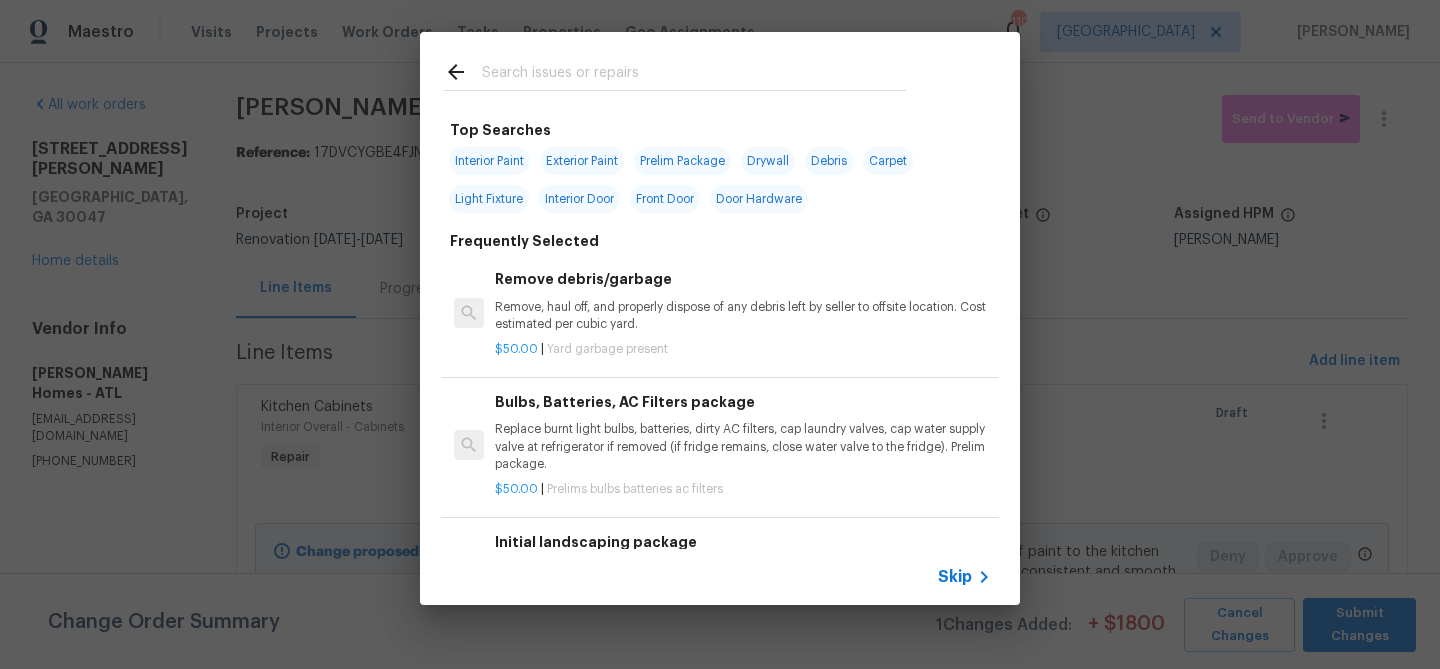 click on "Interior Paint" at bounding box center (489, 161) 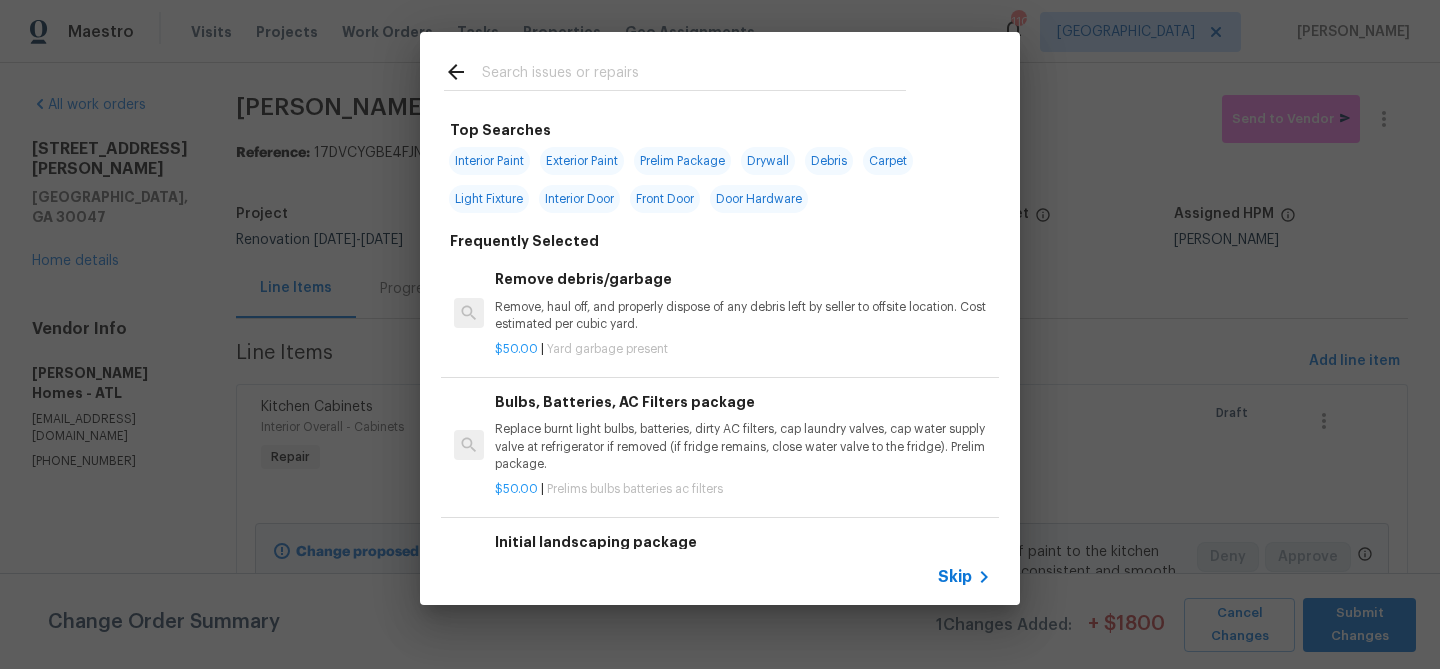 type on "Interior Paint" 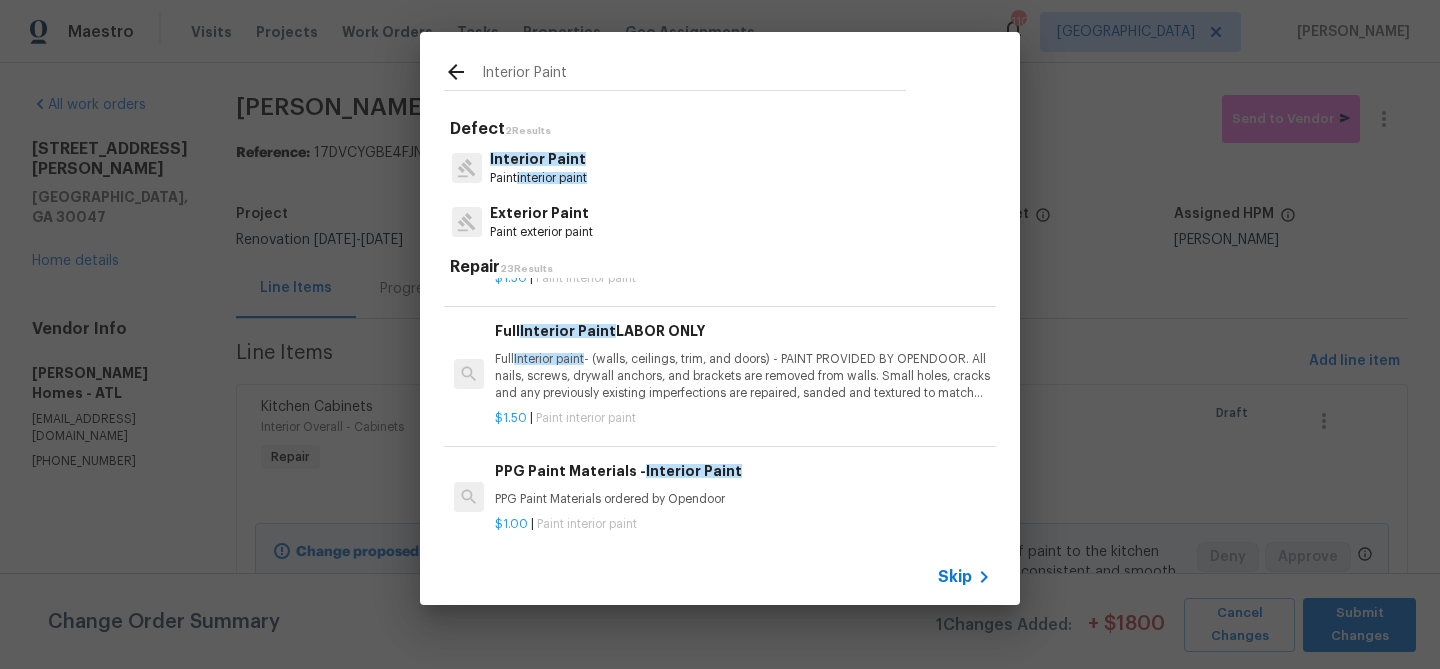 scroll, scrollTop: 82, scrollLeft: 0, axis: vertical 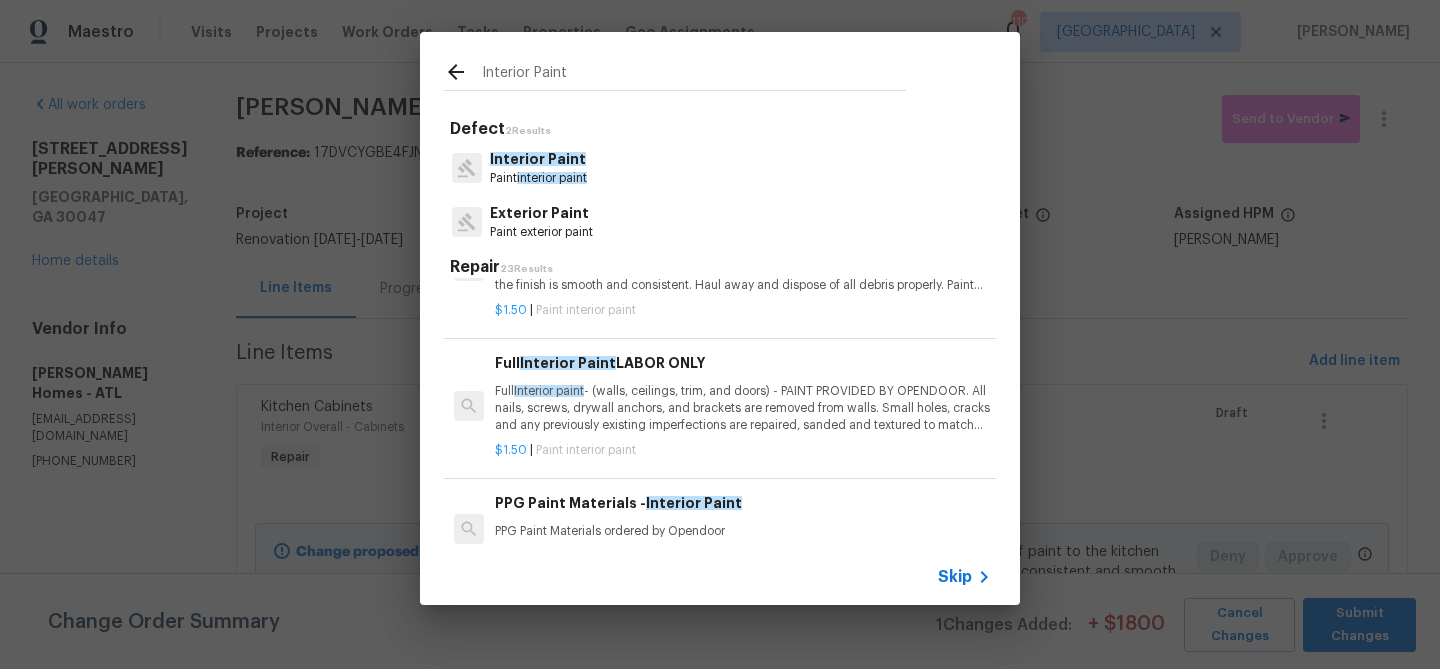 click on "Full  Interior paint  - (walls, ceilings, trim, and doors) - PAINT PROVIDED BY OPENDOOR. All nails, screws, drywall anchors, and brackets are removed from walls. Small holes, cracks and any previously existing imperfections are repaired, sanded and textured to match surrounding texture prior to painting. Caulk all edges/corners, windows, doors, counters, tubs/showers and baseboards; To include painting of all register vents (after proper preparation), all sides of doors, protection of floors, cabinets, hardware and hinges, windows with drop cloths, plastic sheeting and masking. Clean up and removal of prep debris and any paint overspray." at bounding box center (743, 408) 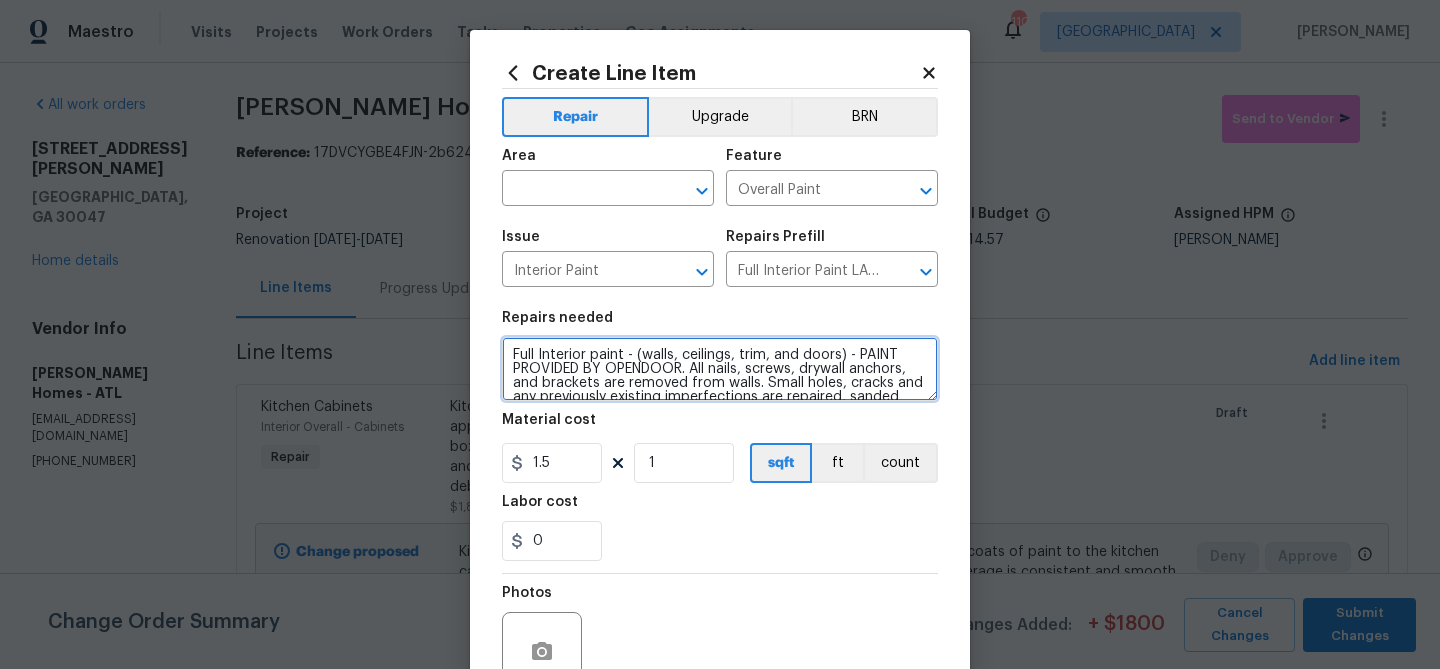 click on "Full Interior paint - (walls, ceilings, trim, and doors) - PAINT PROVIDED BY OPENDOOR. All nails, screws, drywall anchors, and brackets are removed from walls. Small holes, cracks and any previously existing imperfections are repaired, sanded and textured to match surrounding texture prior to painting. Caulk all edges/corners, windows, doors, counters, tubs/showers and baseboards; To include painting of all register vents (after proper preparation), all sides of doors, protection of floors, cabinets, hardware and hinges, windows with drop cloths, plastic sheeting and masking. Clean up and removal of prep debris and any paint overspray." at bounding box center (720, 369) 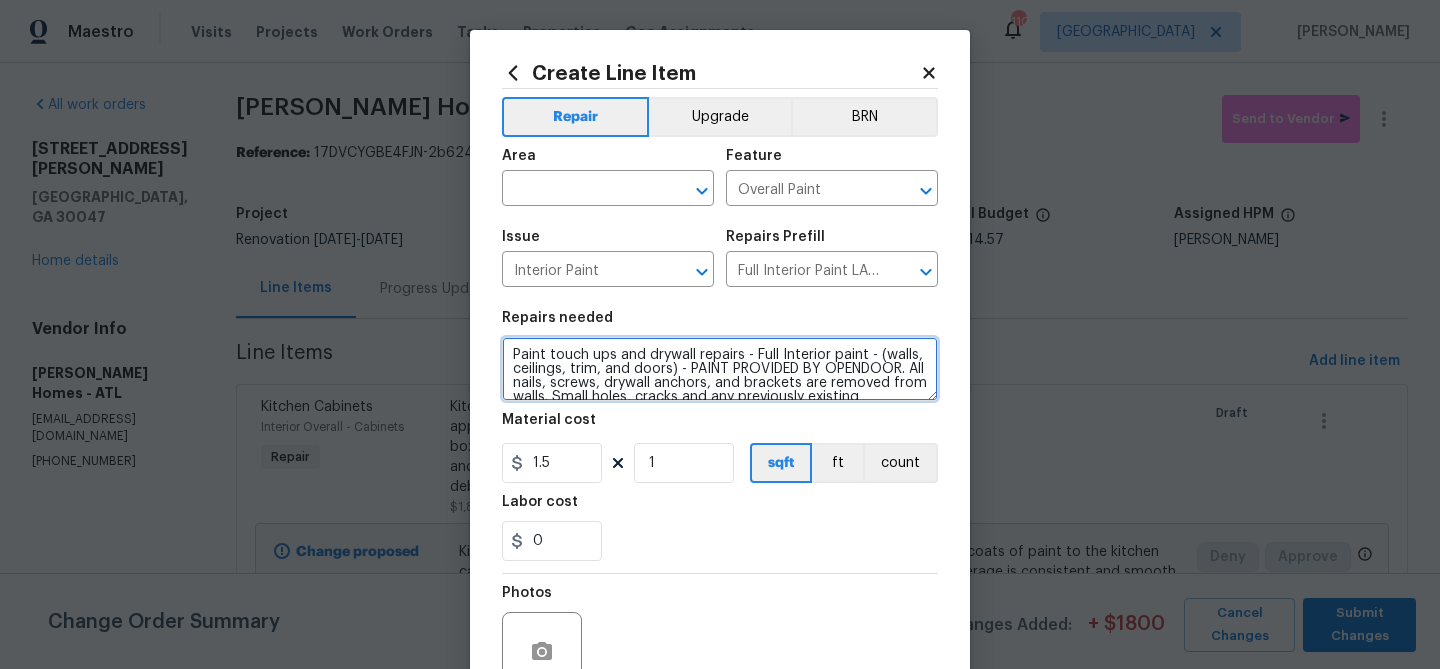 type on "Paint touch ups and drywall repairs - Full Interior paint - (walls, ceilings, trim, and doors) - PAINT PROVIDED BY OPENDOOR. All nails, screws, drywall anchors, and brackets are removed from walls. Small holes, cracks and any previously existing imperfections are repaired, sanded and textured to match surrounding texture prior to painting. Caulk all edges/corners, windows, doors, counters, tubs/showers and baseboards; To include painting of all register vents (after proper preparation), all sides of doors, protection of floors, cabinets, hardware and hinges, windows with drop cloths, plastic sheeting and masking. Clean up and removal of prep debris and any paint overspray." 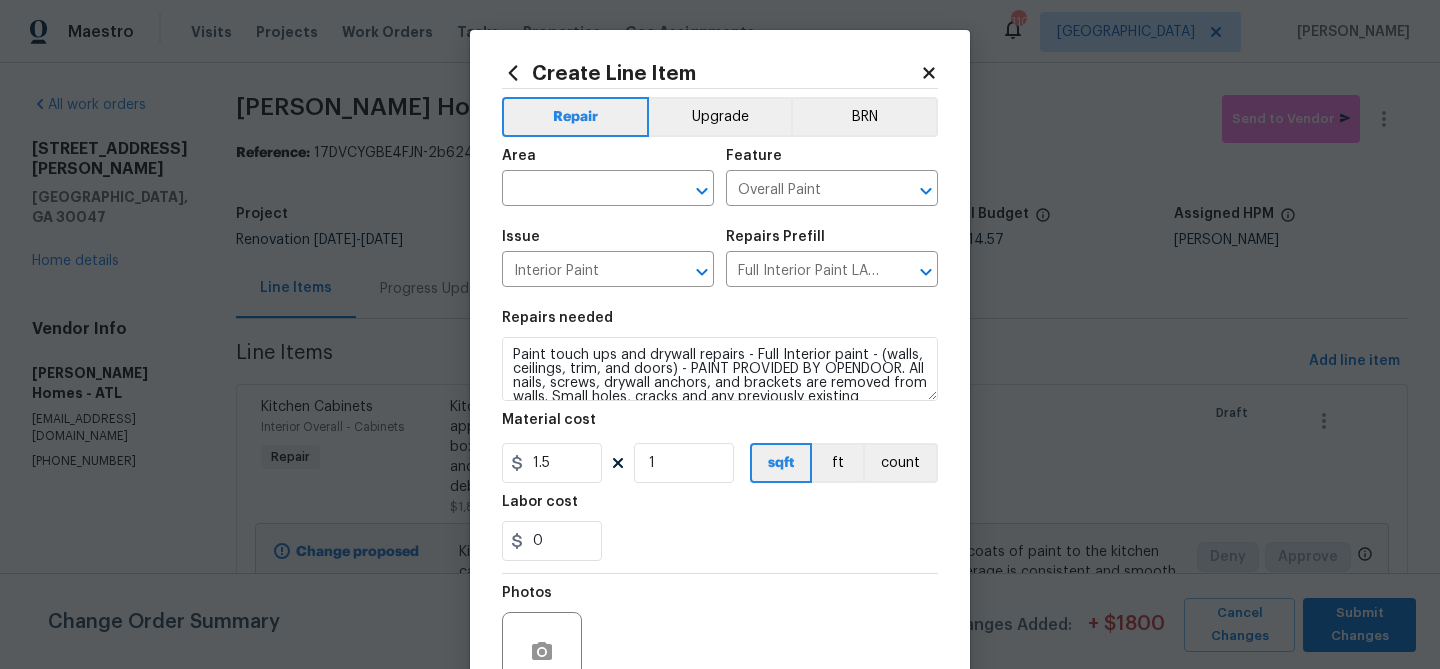 click 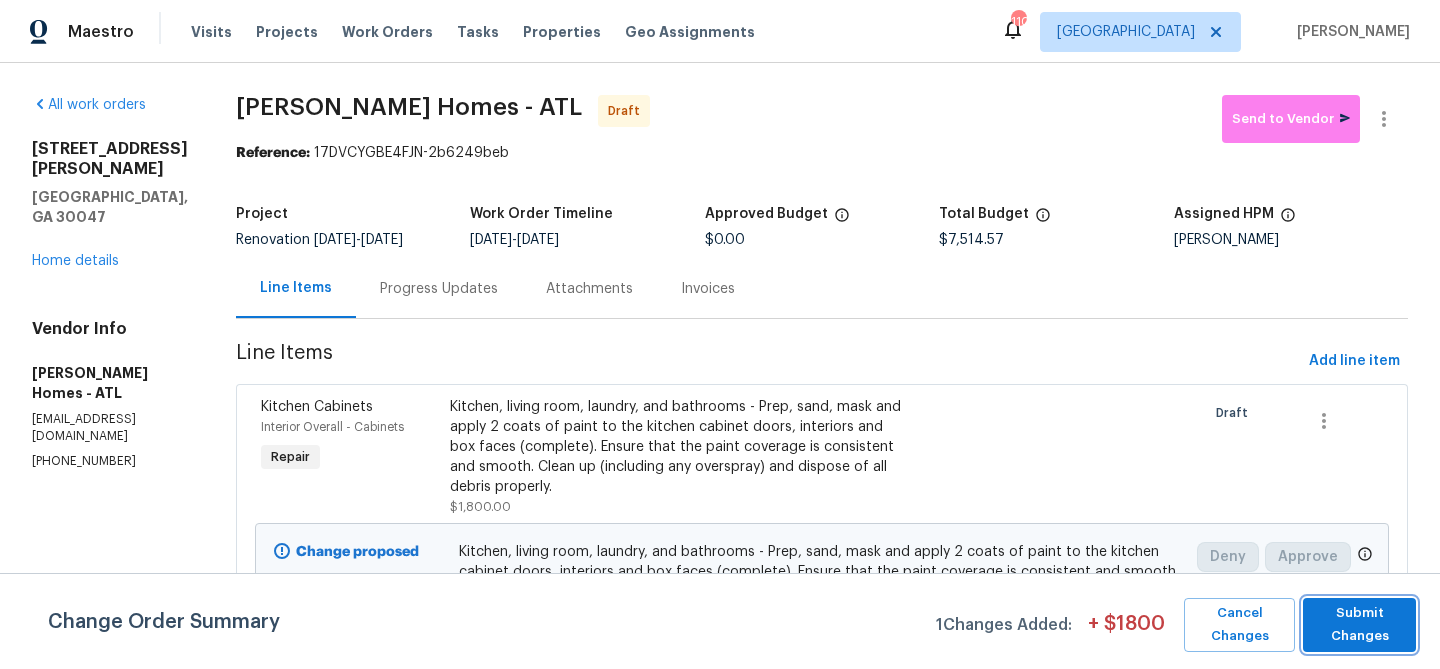 click on "Submit Changes" at bounding box center (1359, 625) 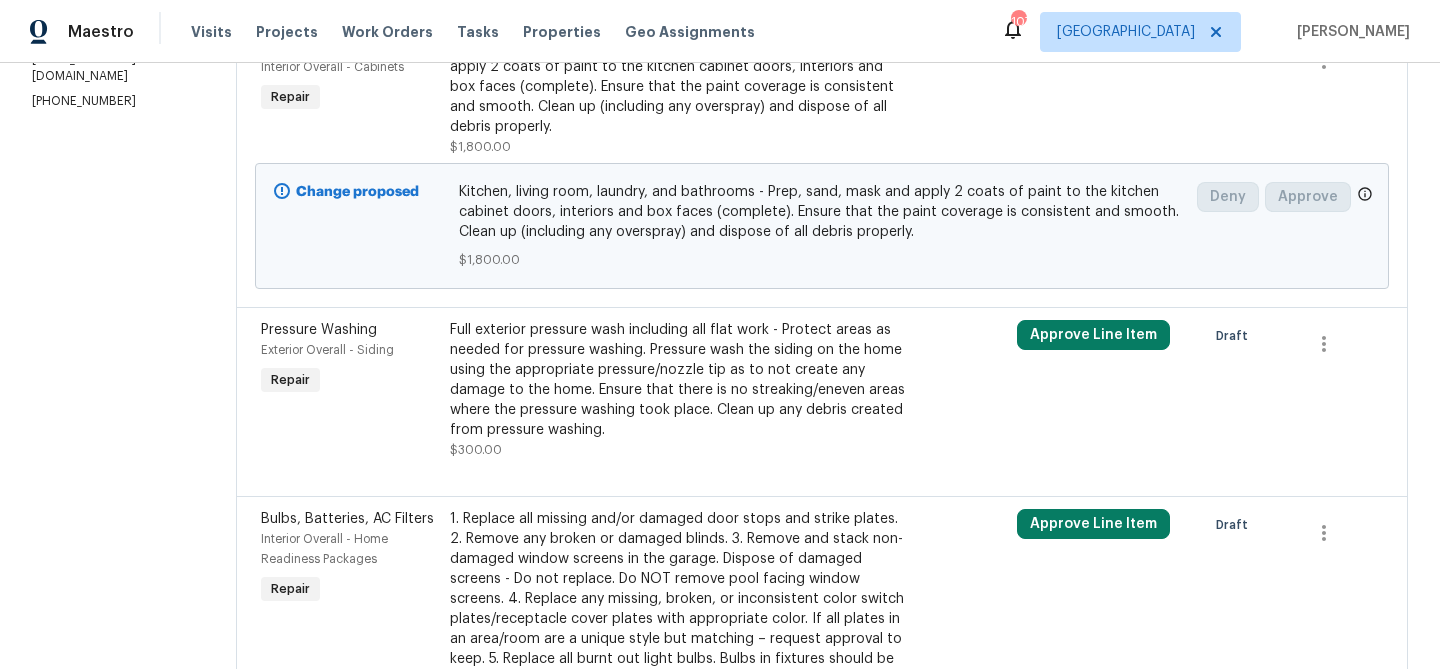 scroll, scrollTop: 308, scrollLeft: 0, axis: vertical 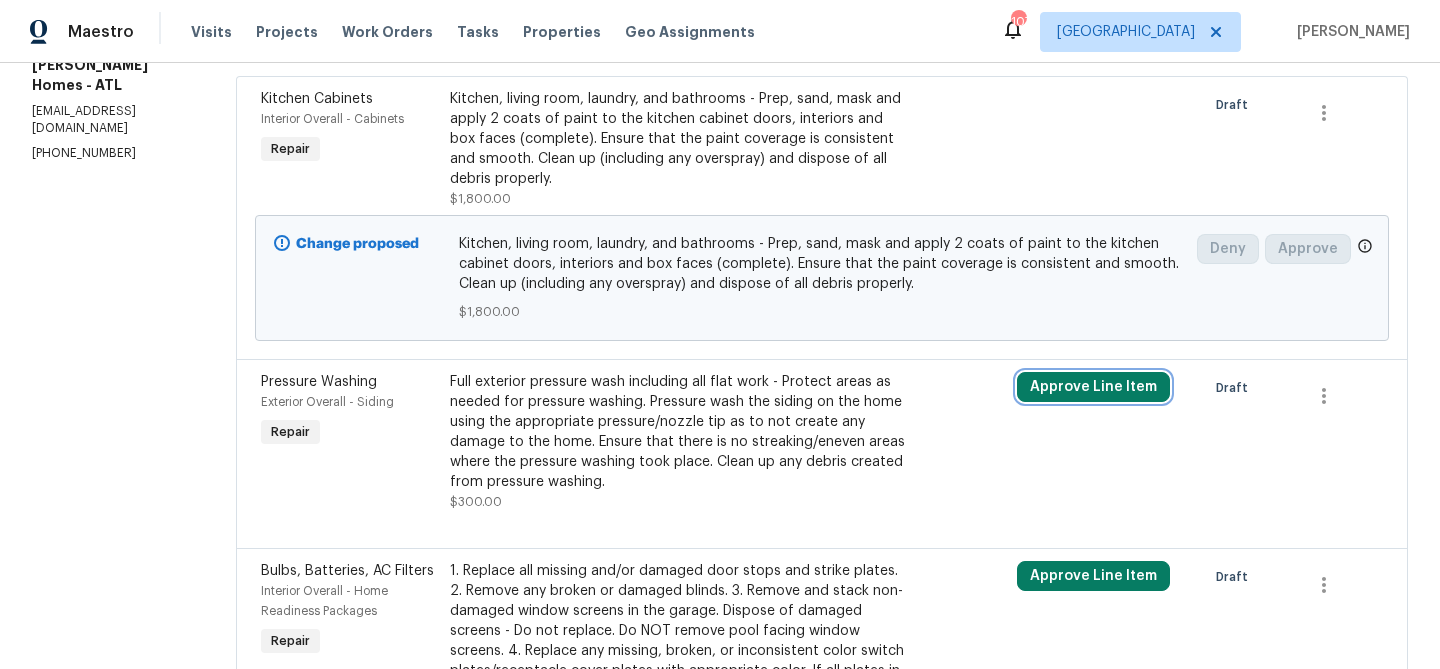click on "Approve Line Item" at bounding box center [1093, 387] 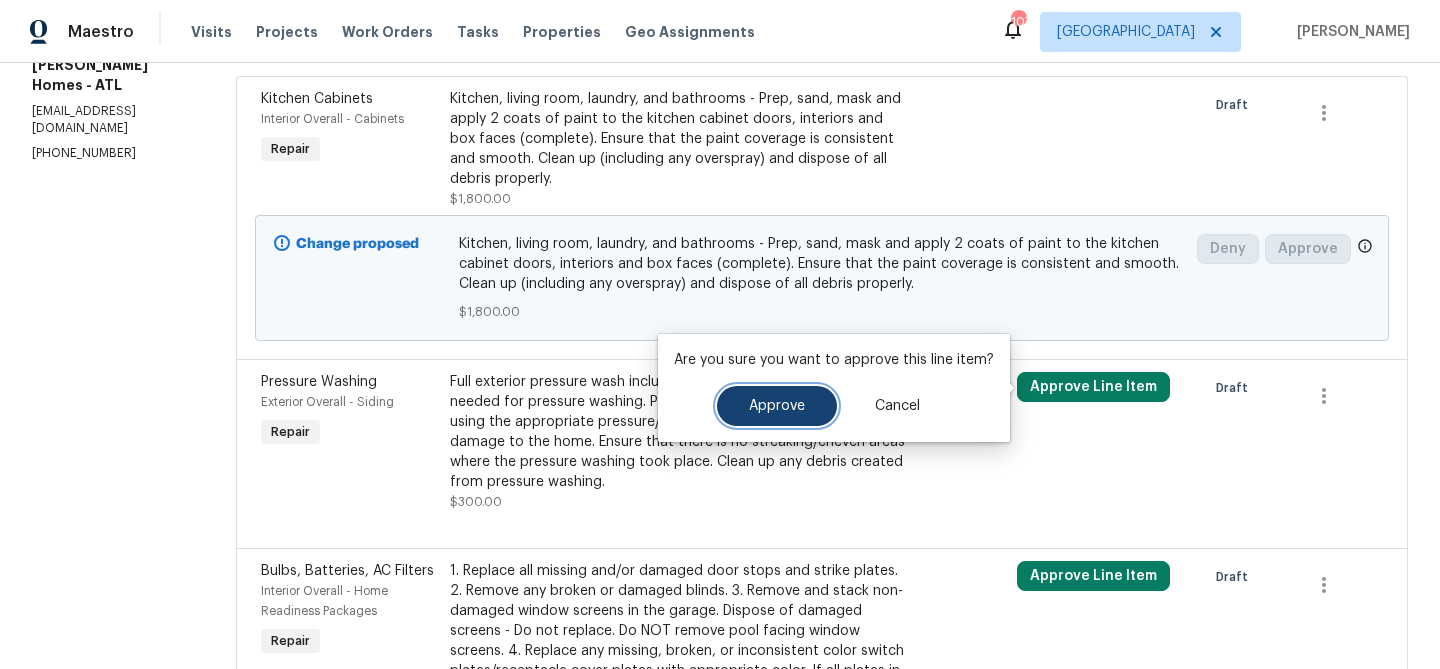 click on "Approve" at bounding box center [777, 406] 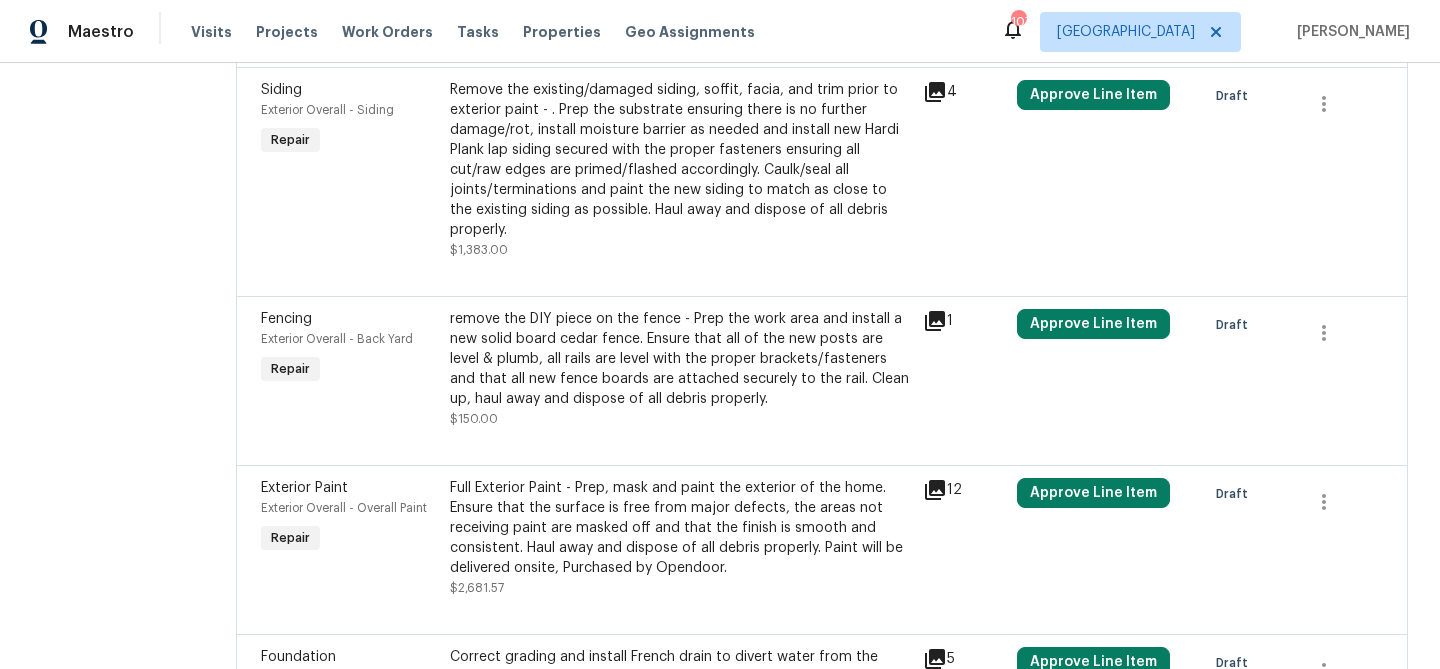 scroll, scrollTop: 1762, scrollLeft: 0, axis: vertical 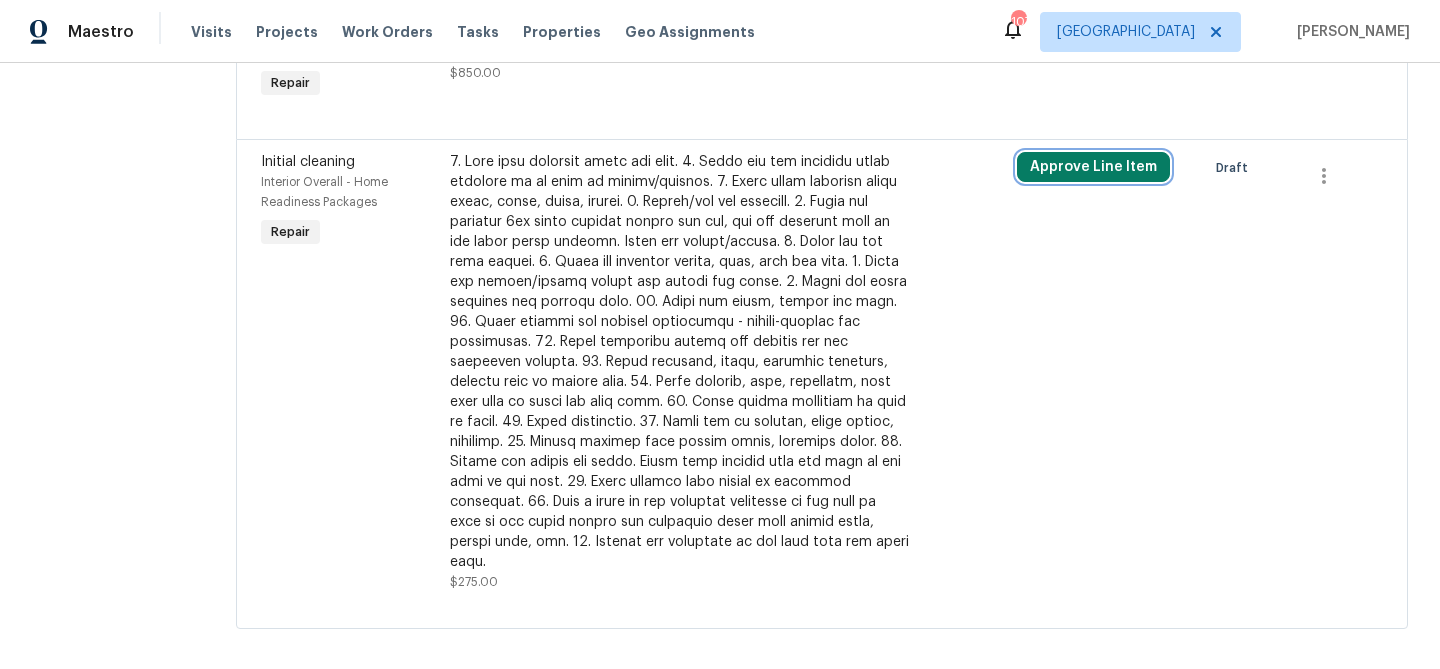 click on "Approve Line Item" at bounding box center [1093, 167] 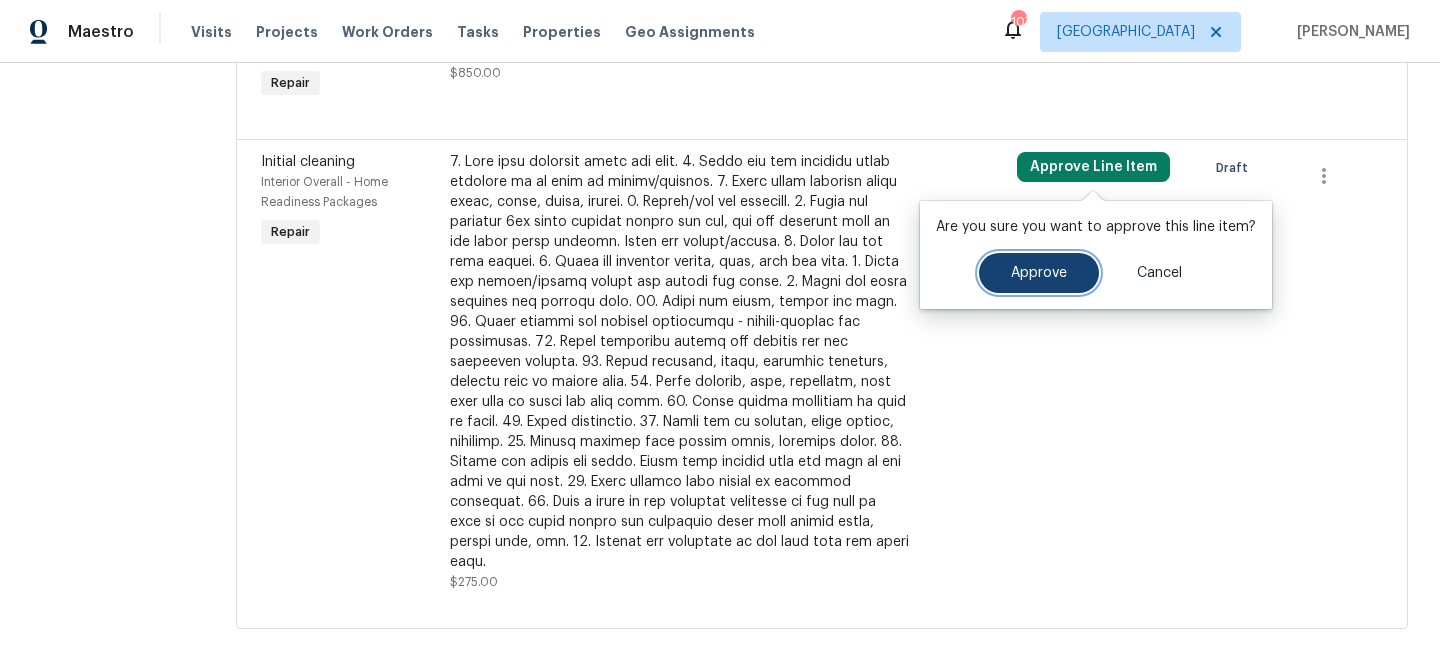 click on "Approve" at bounding box center [1039, 273] 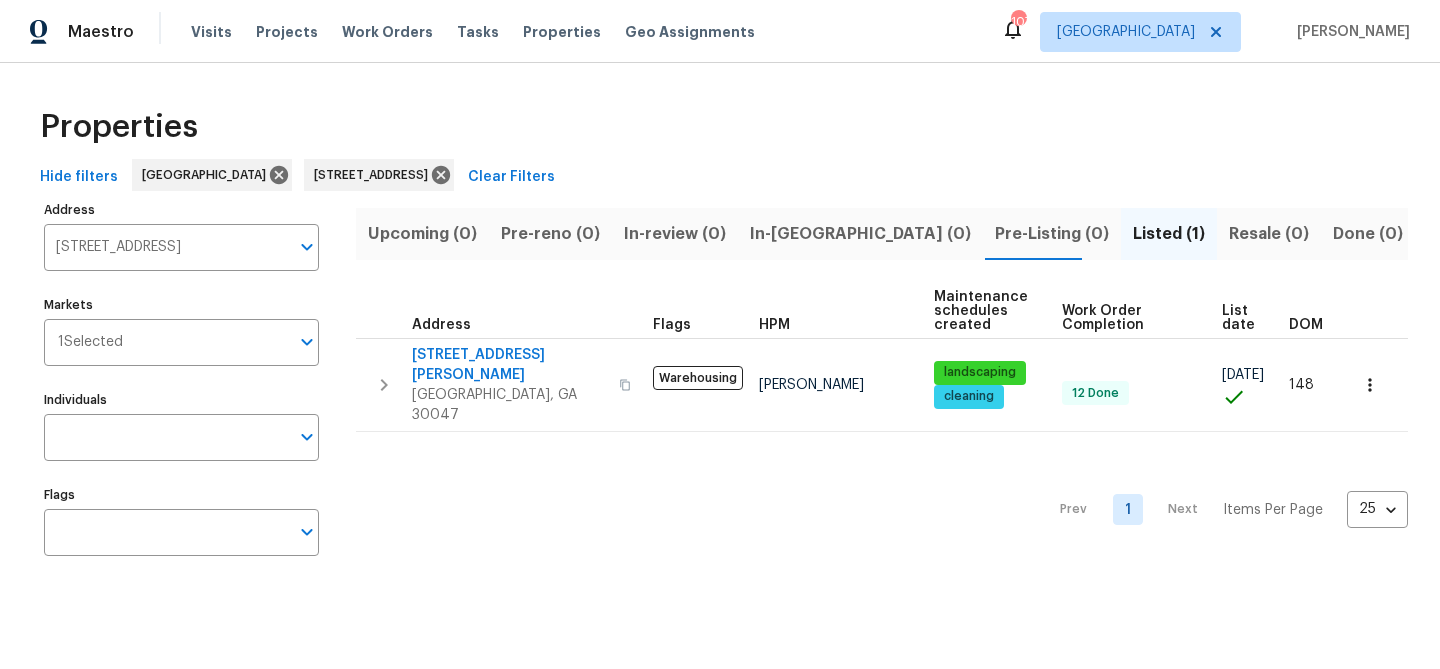 scroll, scrollTop: 0, scrollLeft: 0, axis: both 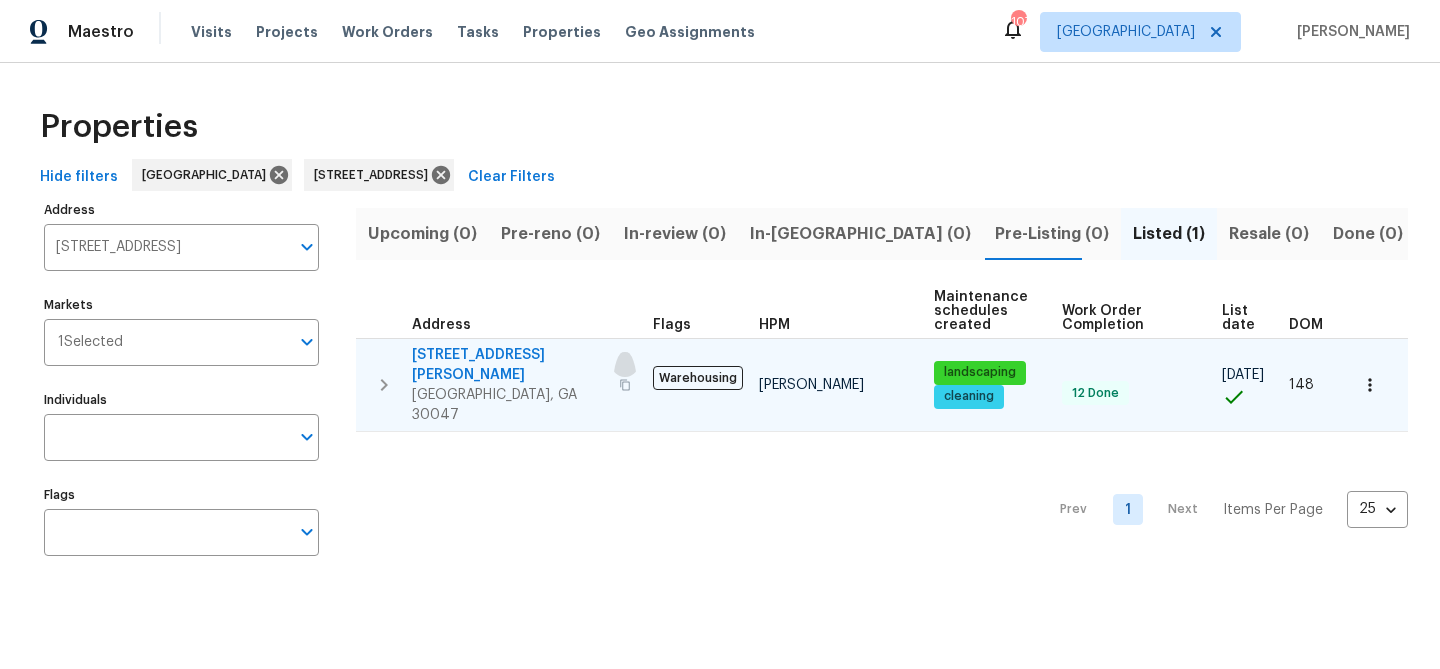 click 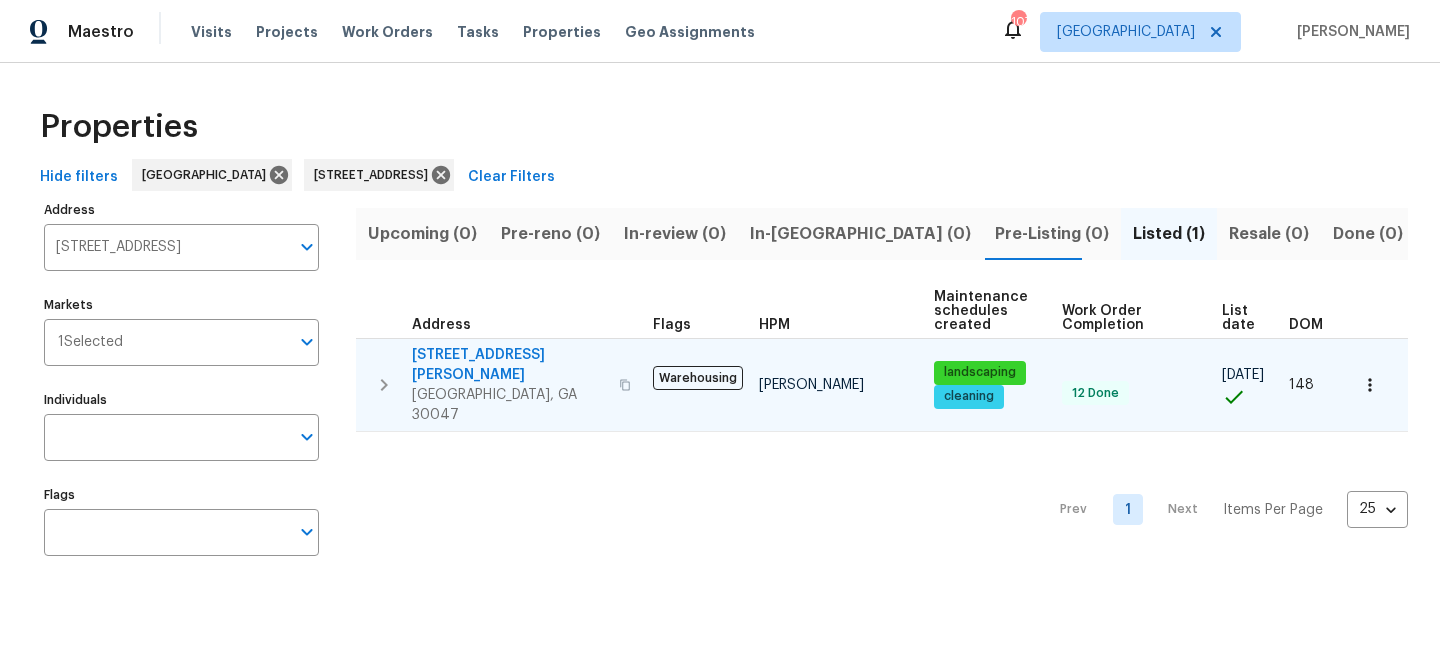 click 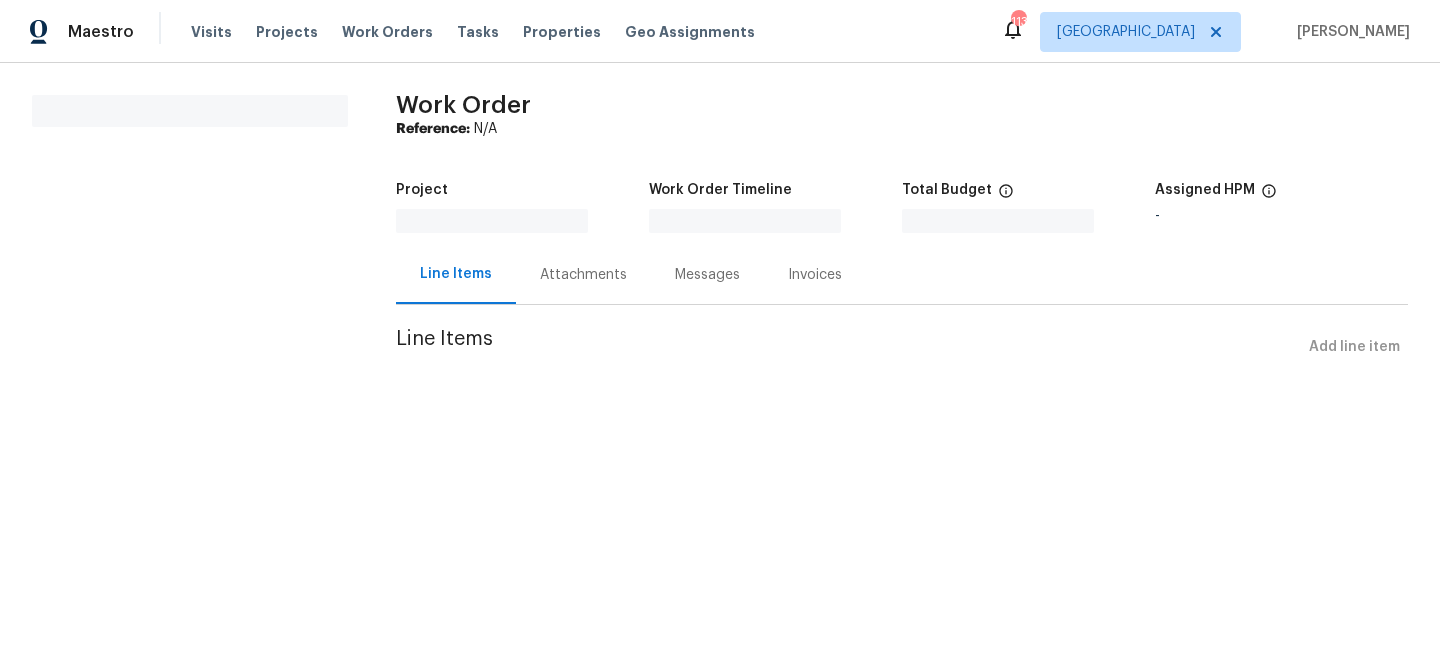 scroll, scrollTop: 0, scrollLeft: 0, axis: both 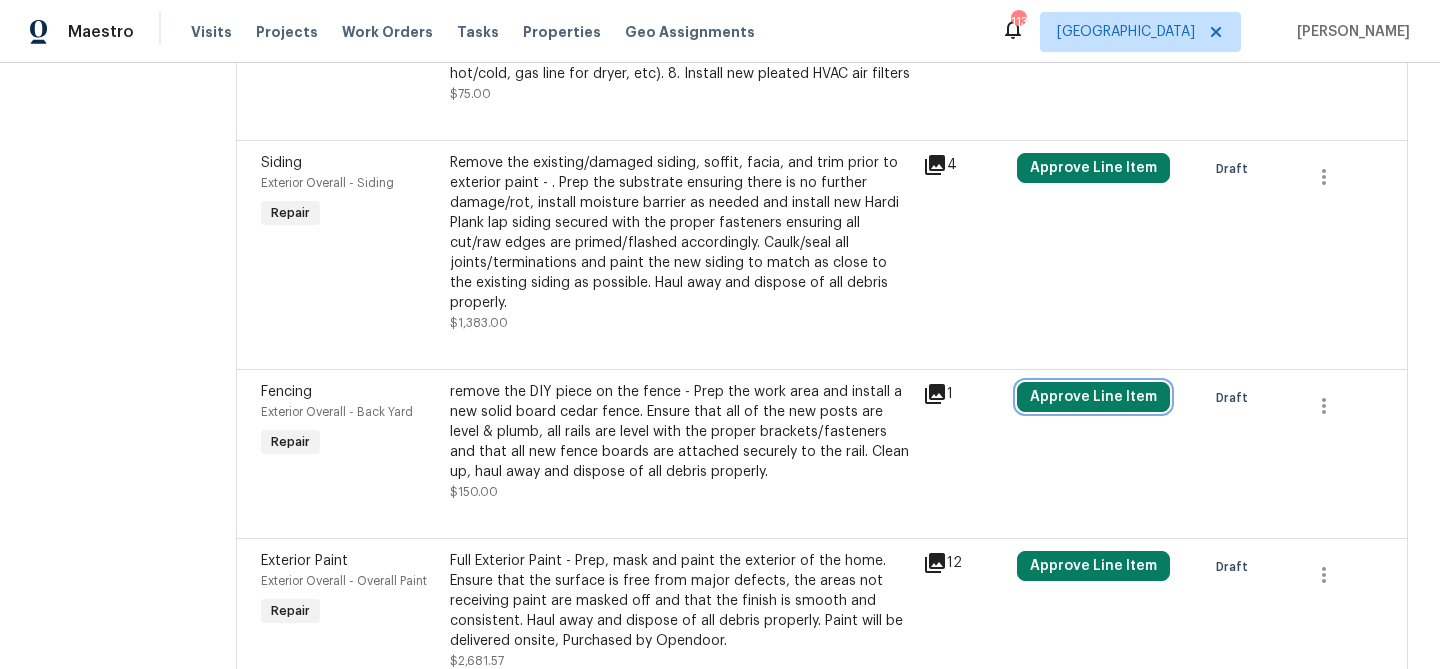 click on "Approve Line Item" at bounding box center (1093, 397) 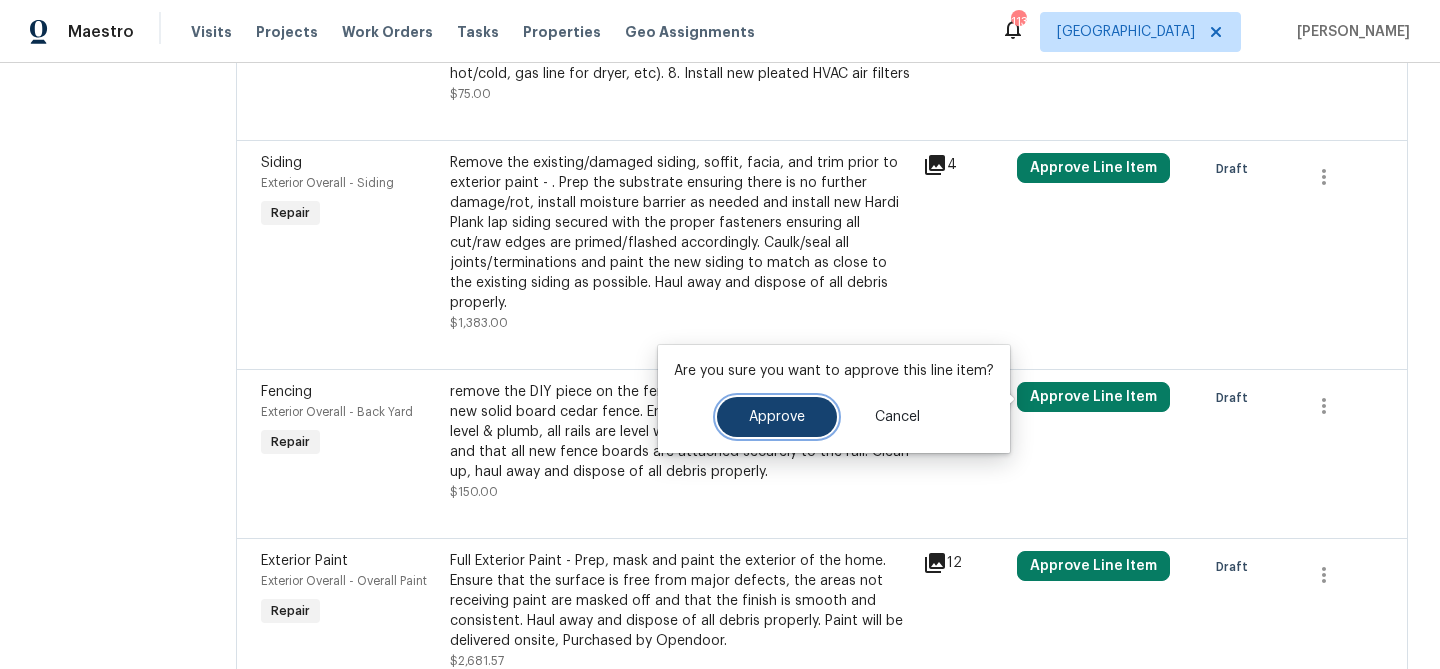 click on "Approve" at bounding box center (777, 417) 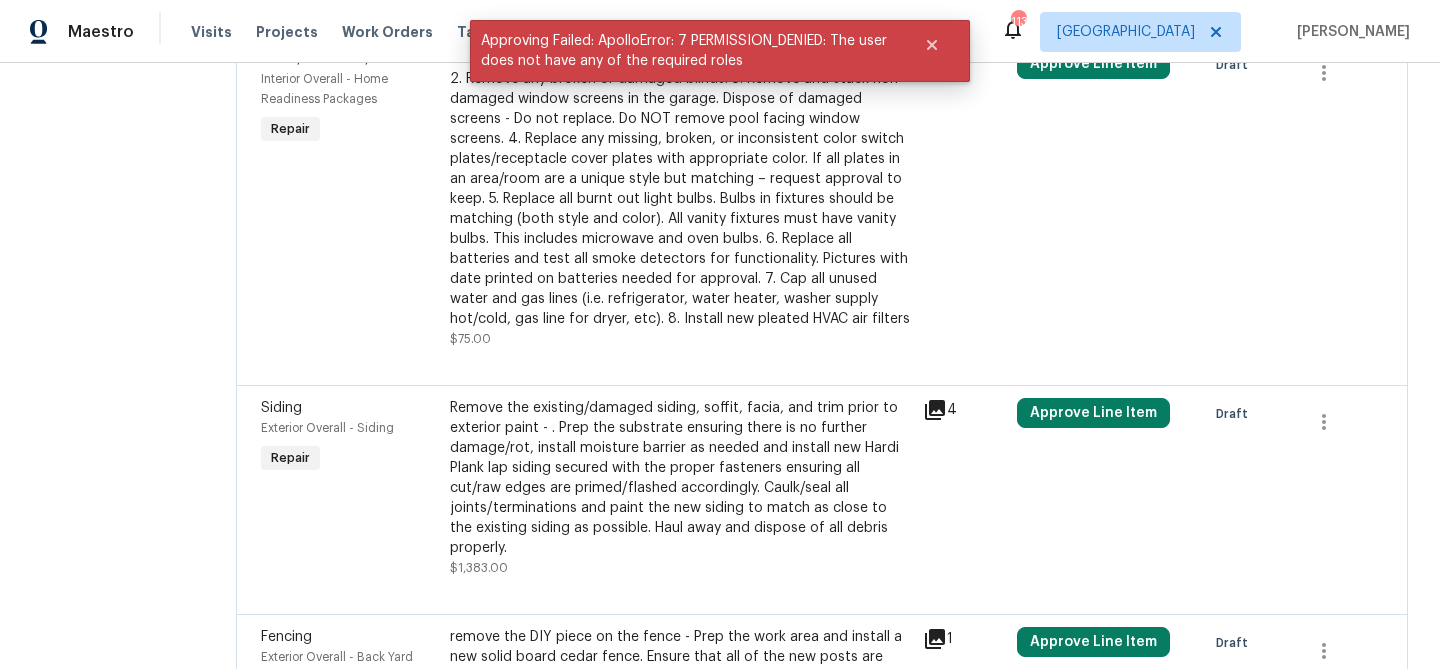 scroll, scrollTop: 0, scrollLeft: 0, axis: both 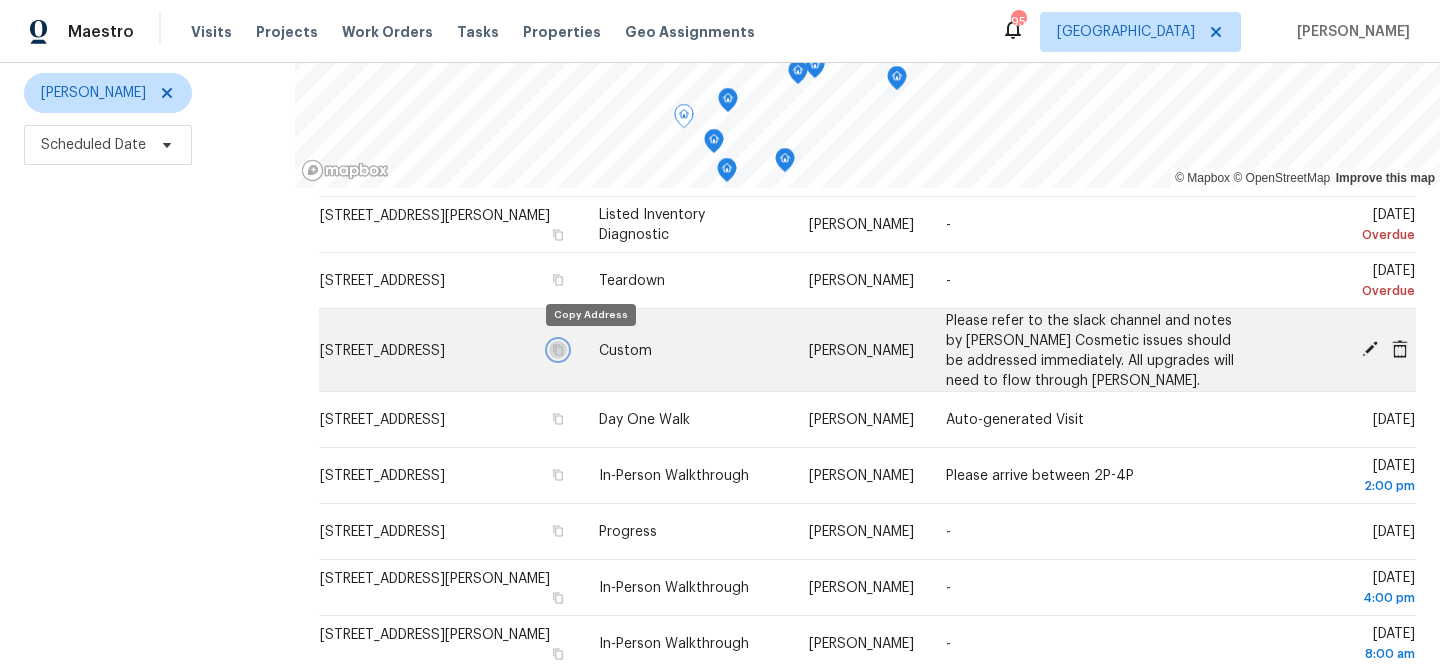 click 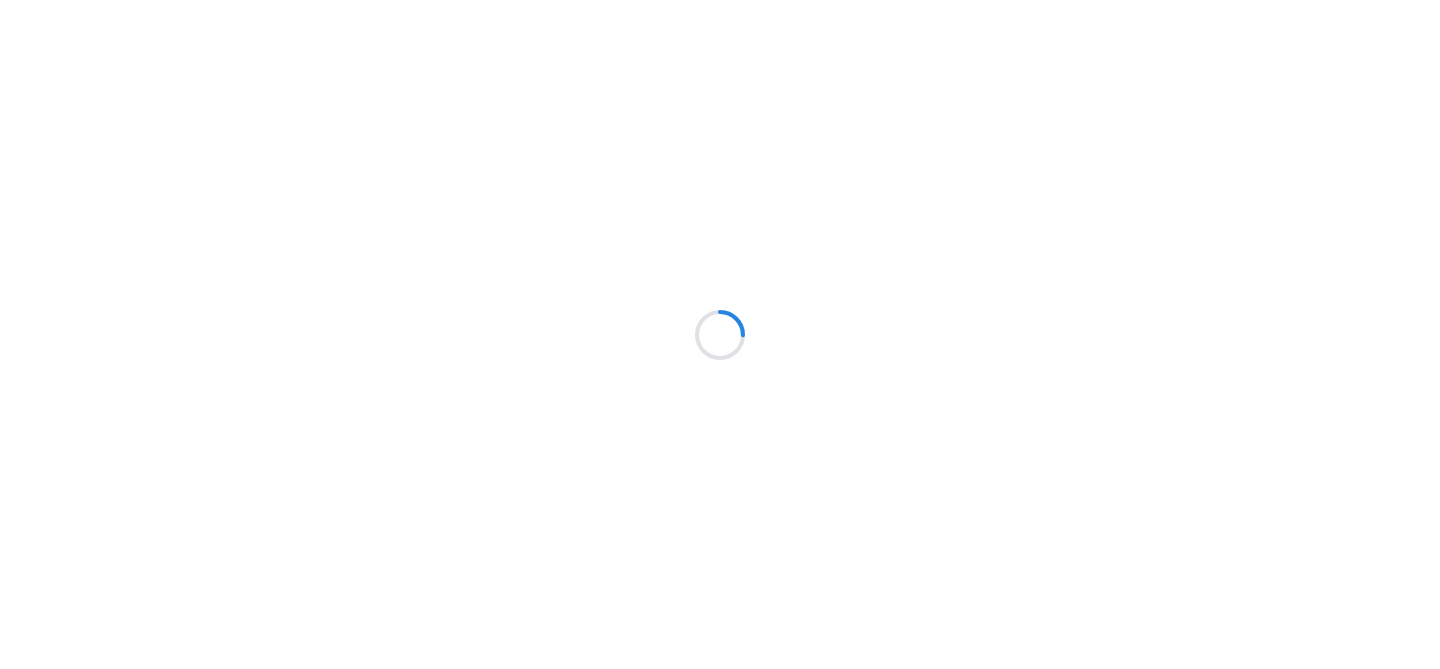 scroll, scrollTop: 0, scrollLeft: 0, axis: both 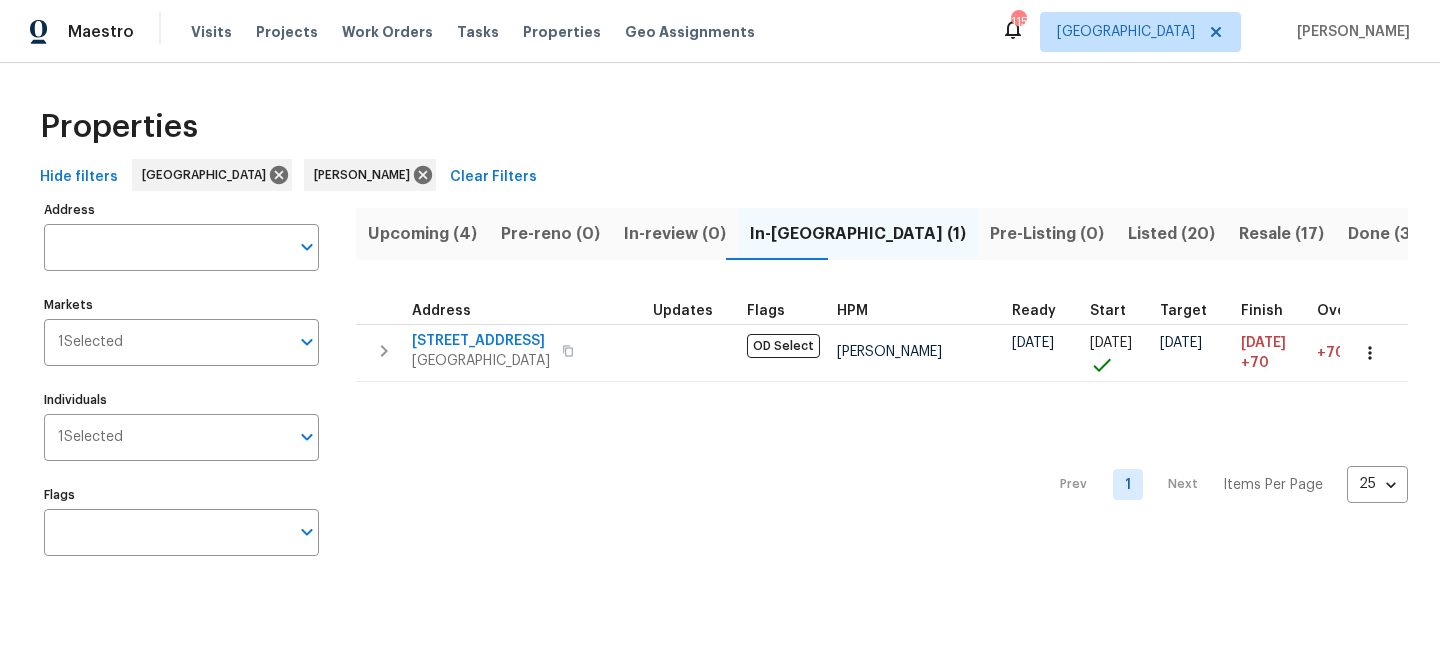 click on "Address" at bounding box center (166, 247) 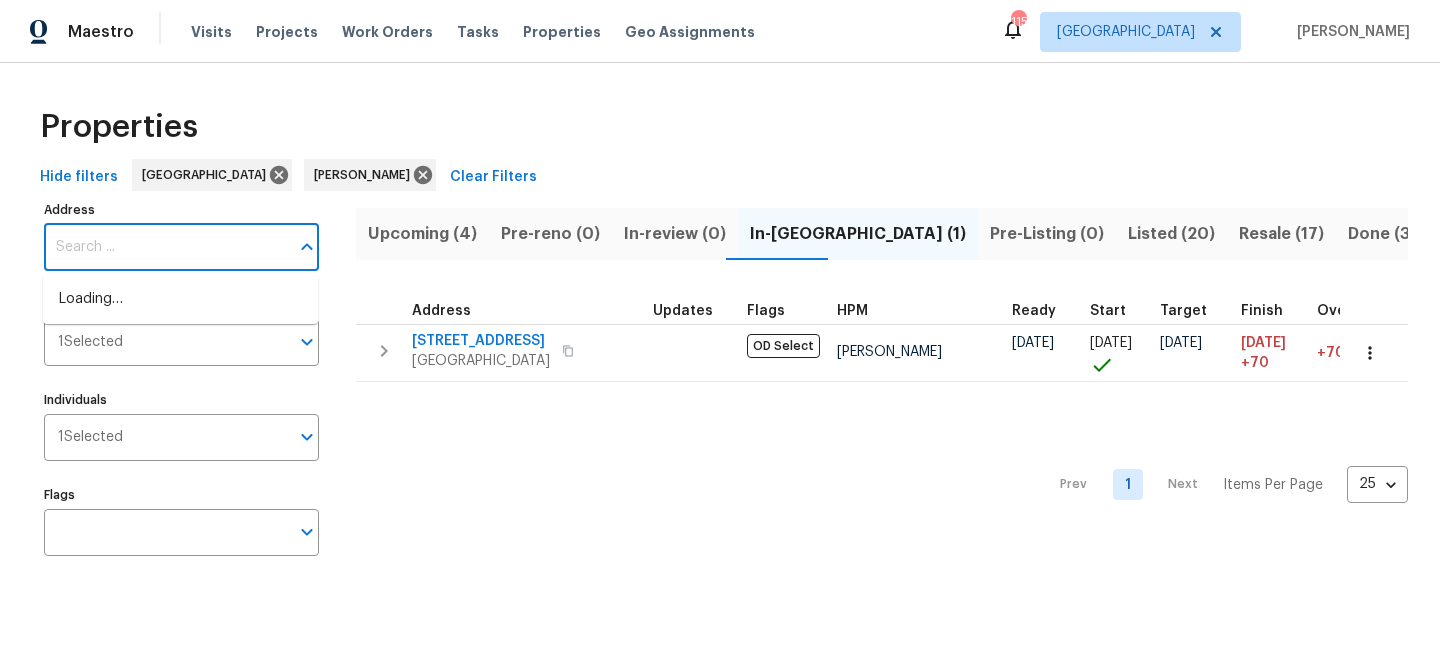 paste on "[STREET_ADDRESS]" 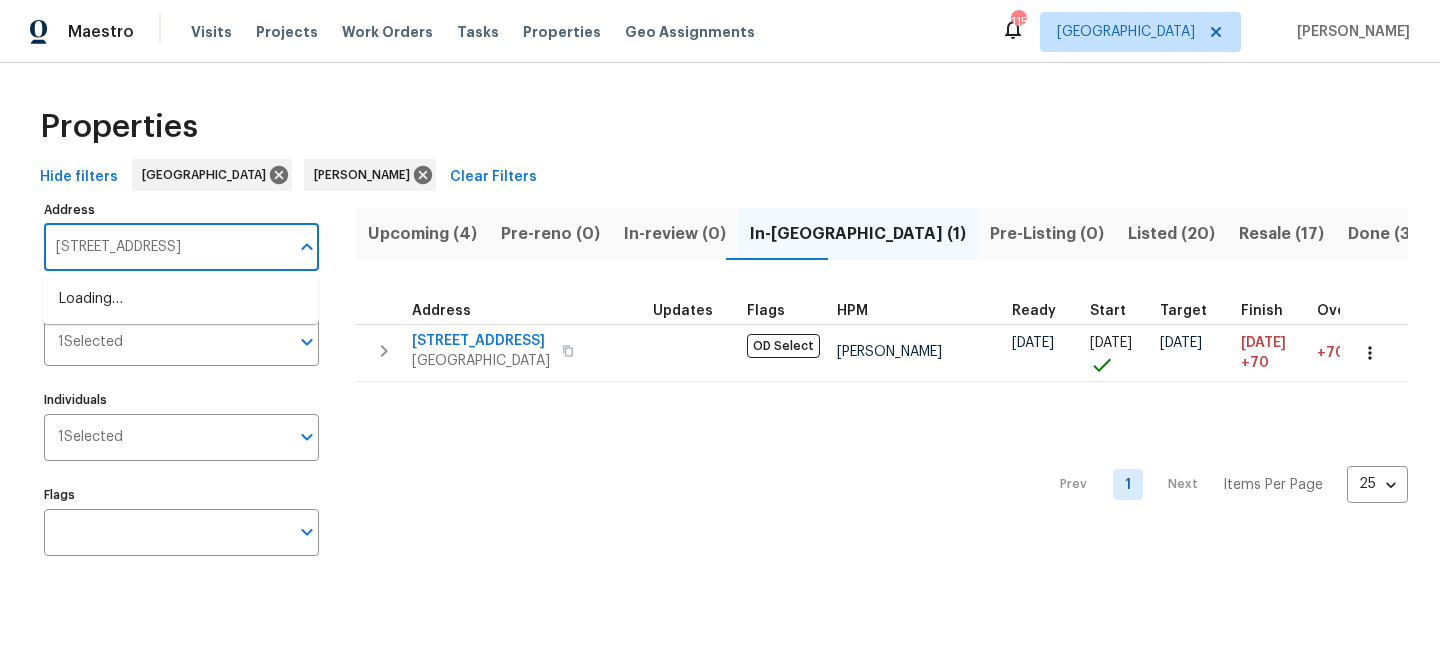 scroll, scrollTop: 0, scrollLeft: 14, axis: horizontal 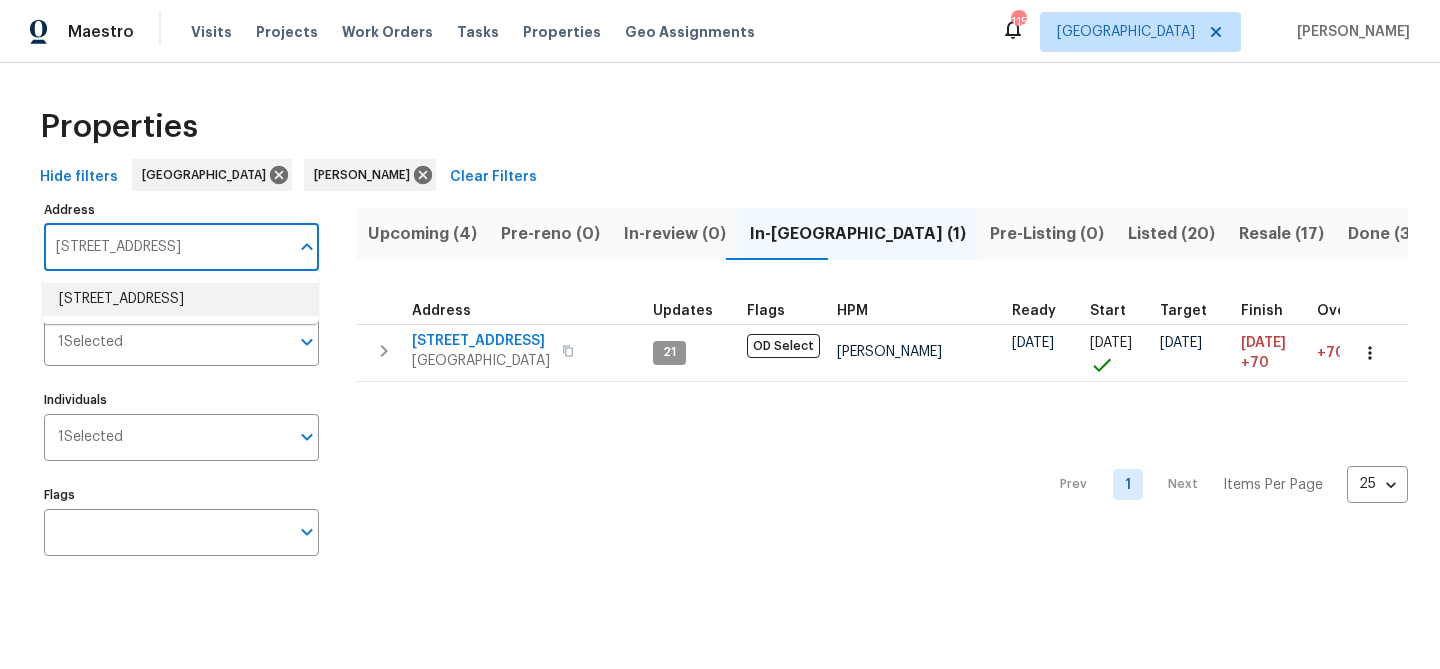 click on "4726 Alpine Dr SW Lilburn GA 30047" at bounding box center [180, 299] 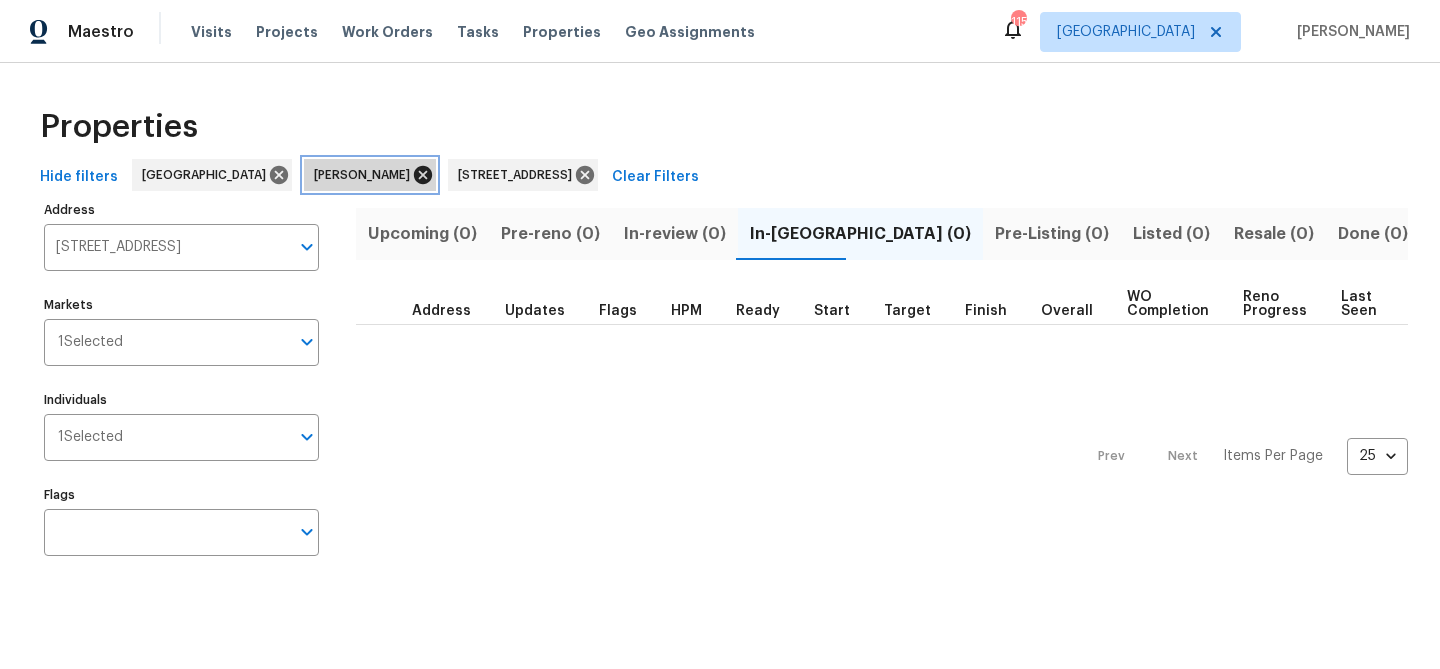 click 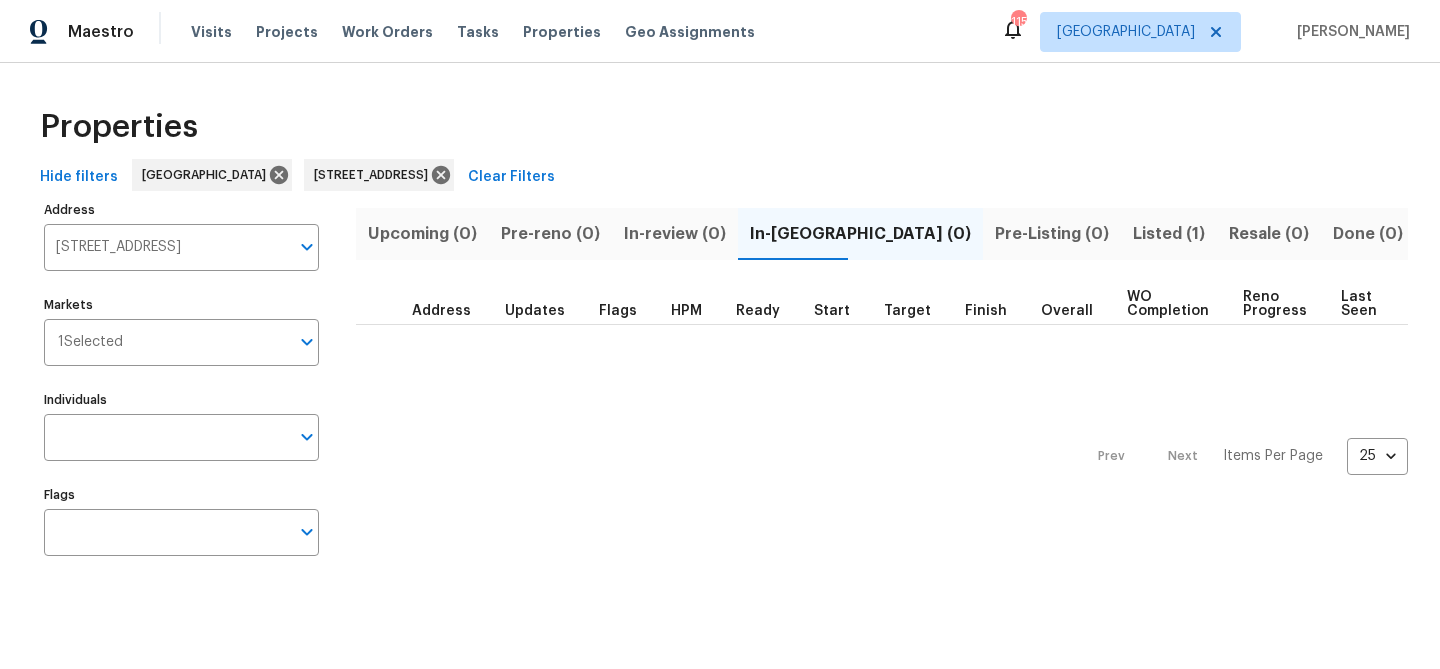 click on "Listed (1)" at bounding box center (1169, 234) 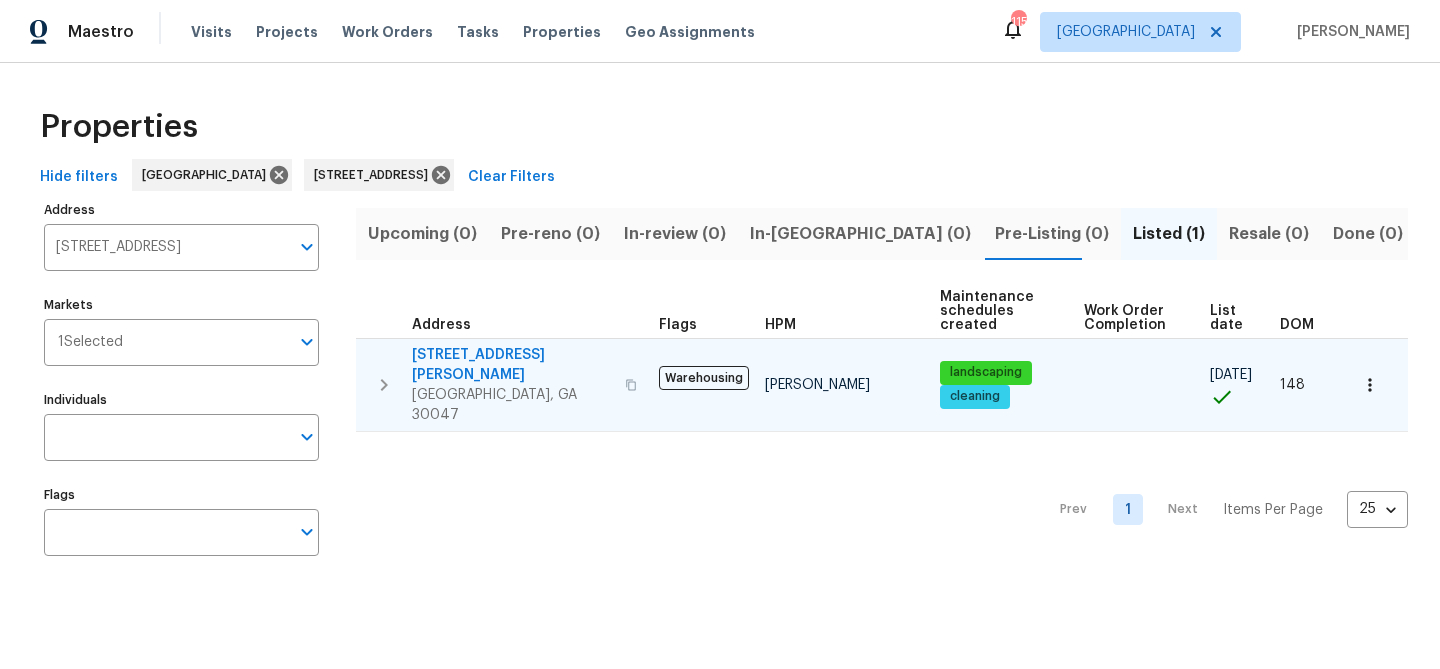click on "4726 Alpine Dr SW" at bounding box center (512, 365) 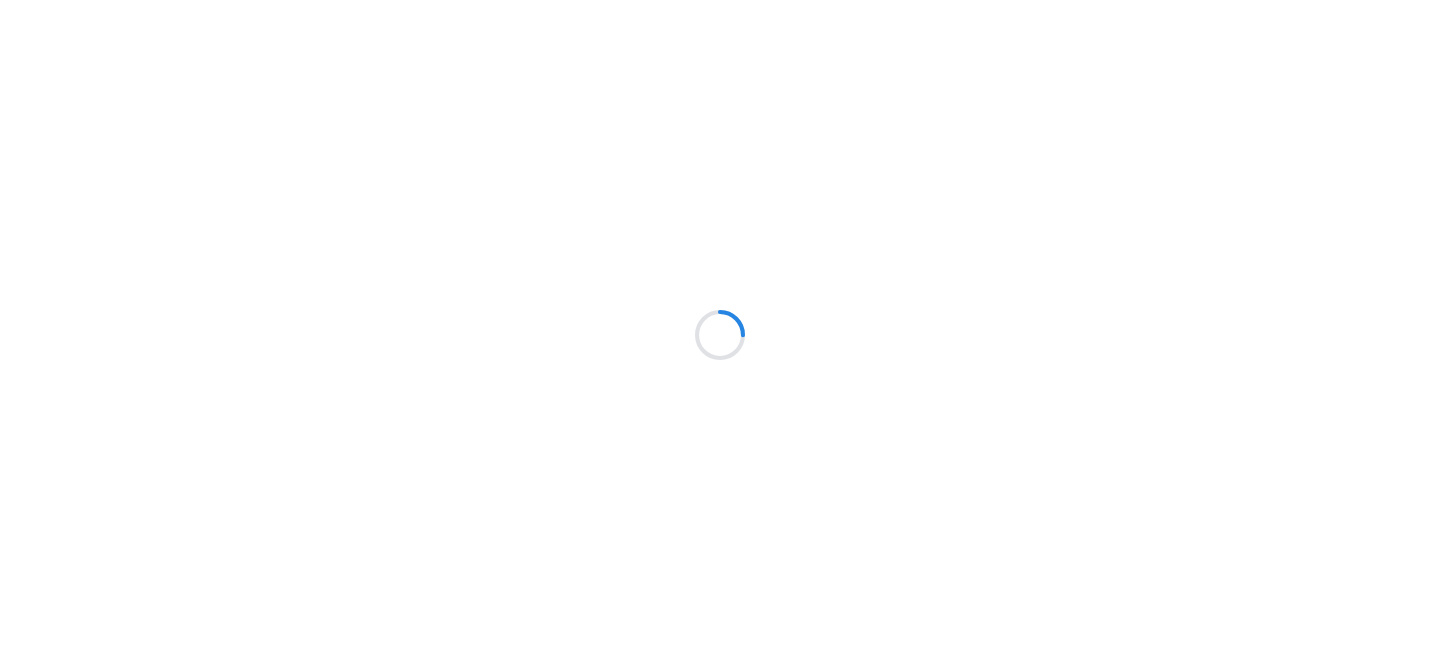 scroll, scrollTop: 0, scrollLeft: 0, axis: both 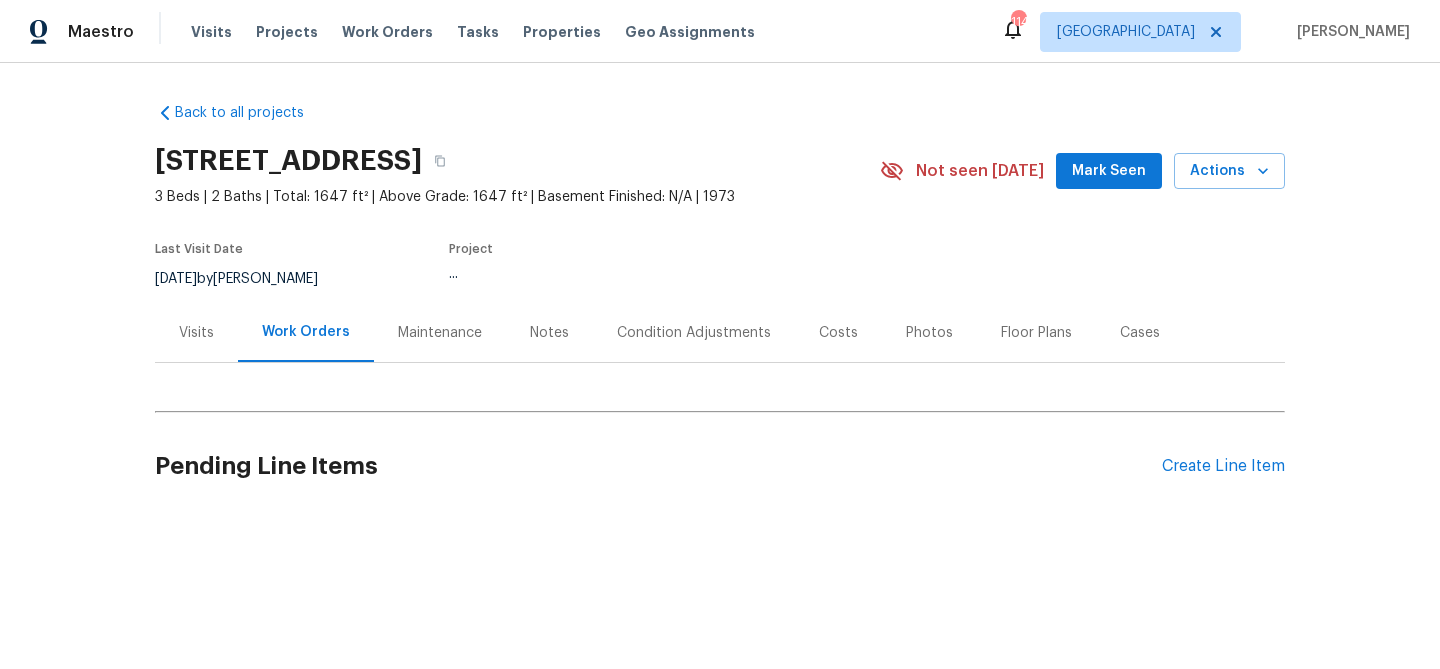 click on "Mark Seen" at bounding box center [1109, 171] 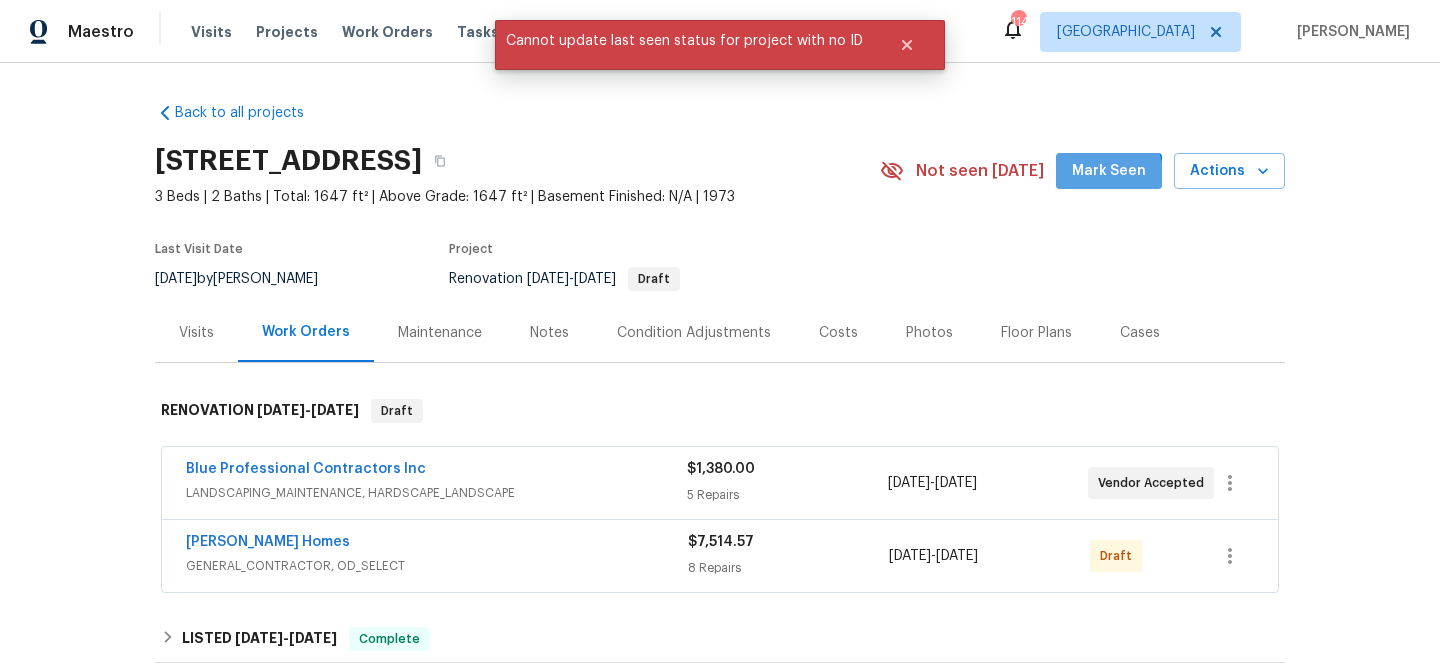 click on "Mark Seen" at bounding box center [1109, 171] 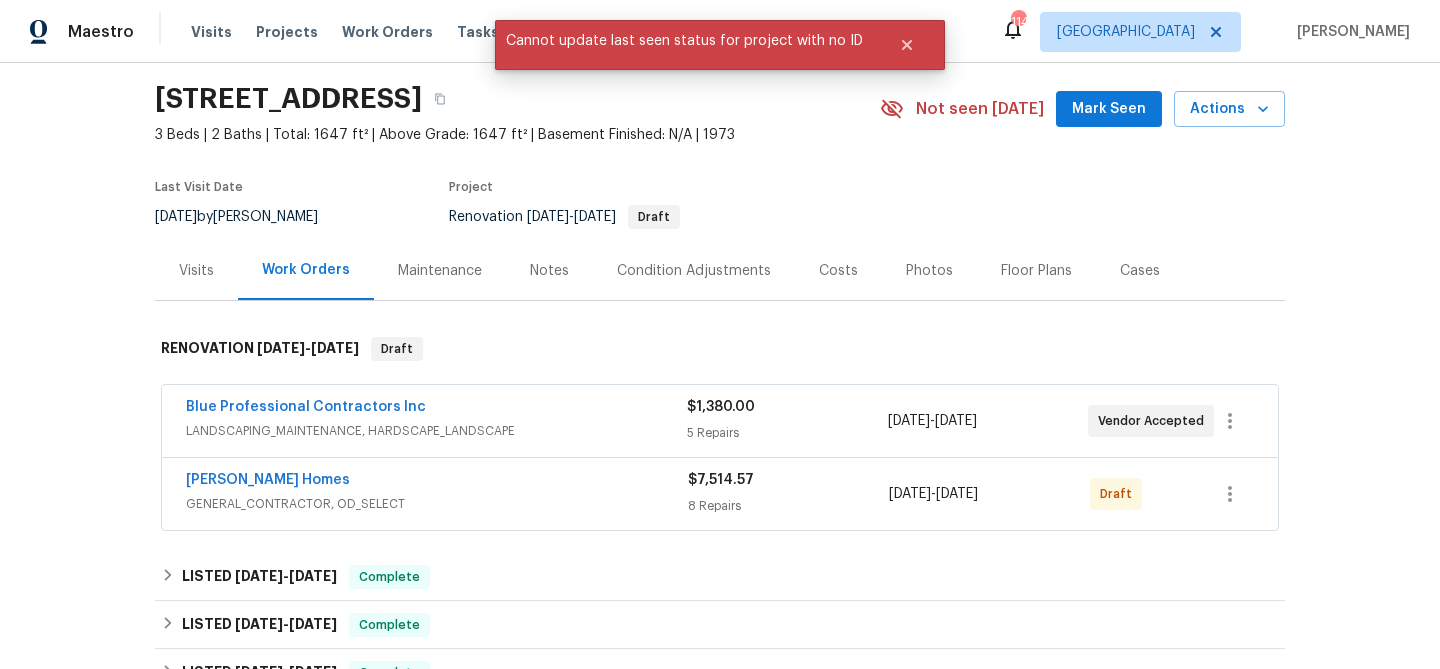 scroll, scrollTop: 66, scrollLeft: 0, axis: vertical 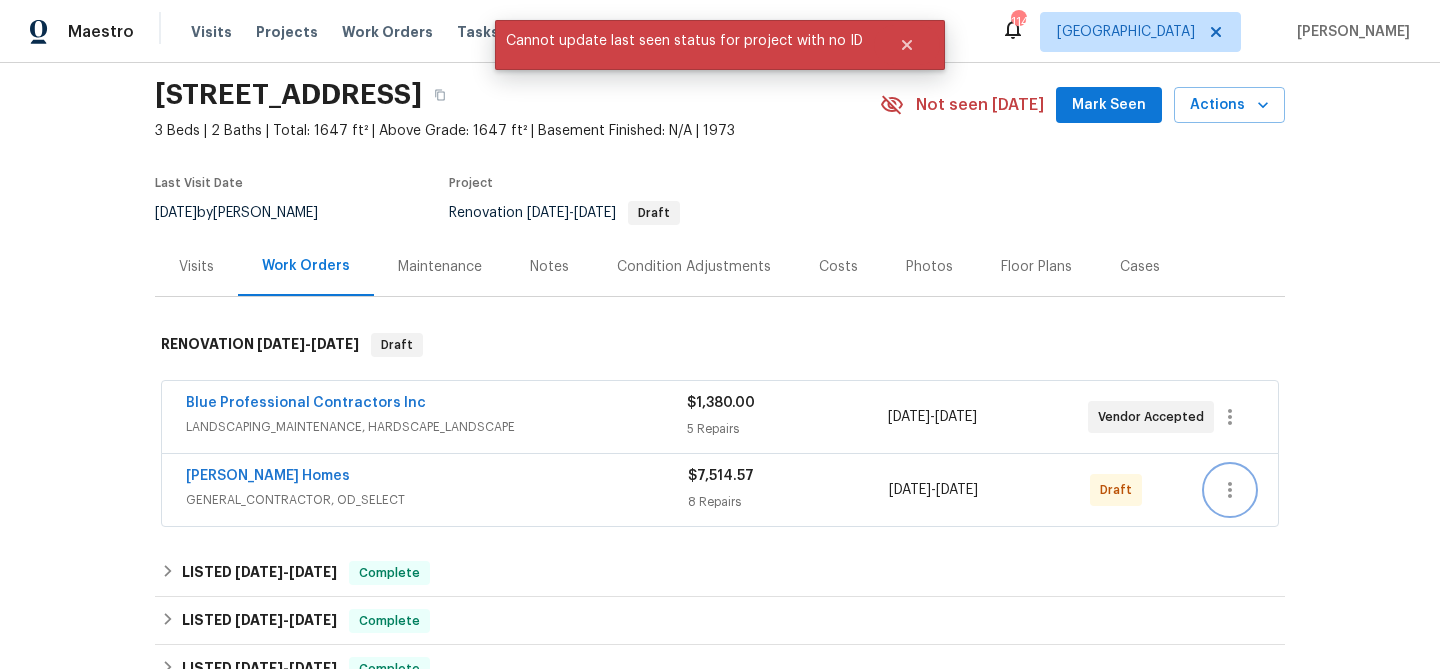 click 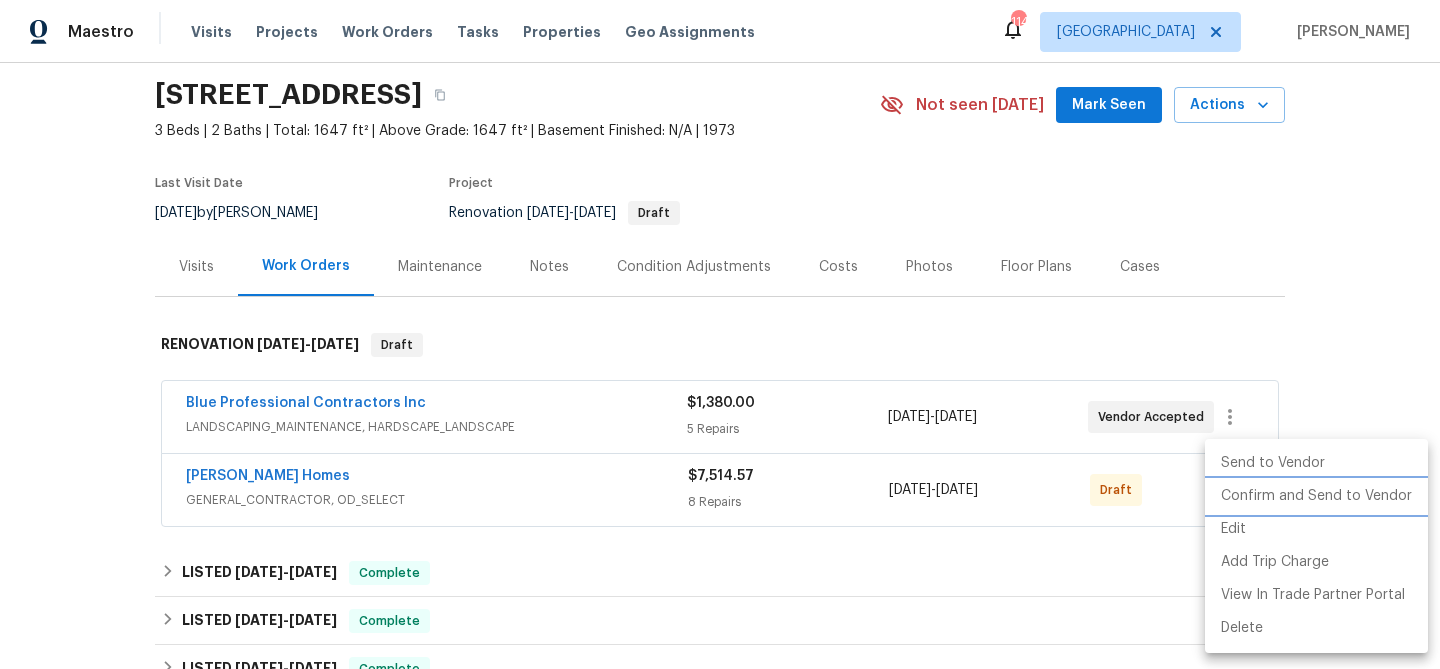 click on "Confirm and Send to Vendor" at bounding box center [1316, 496] 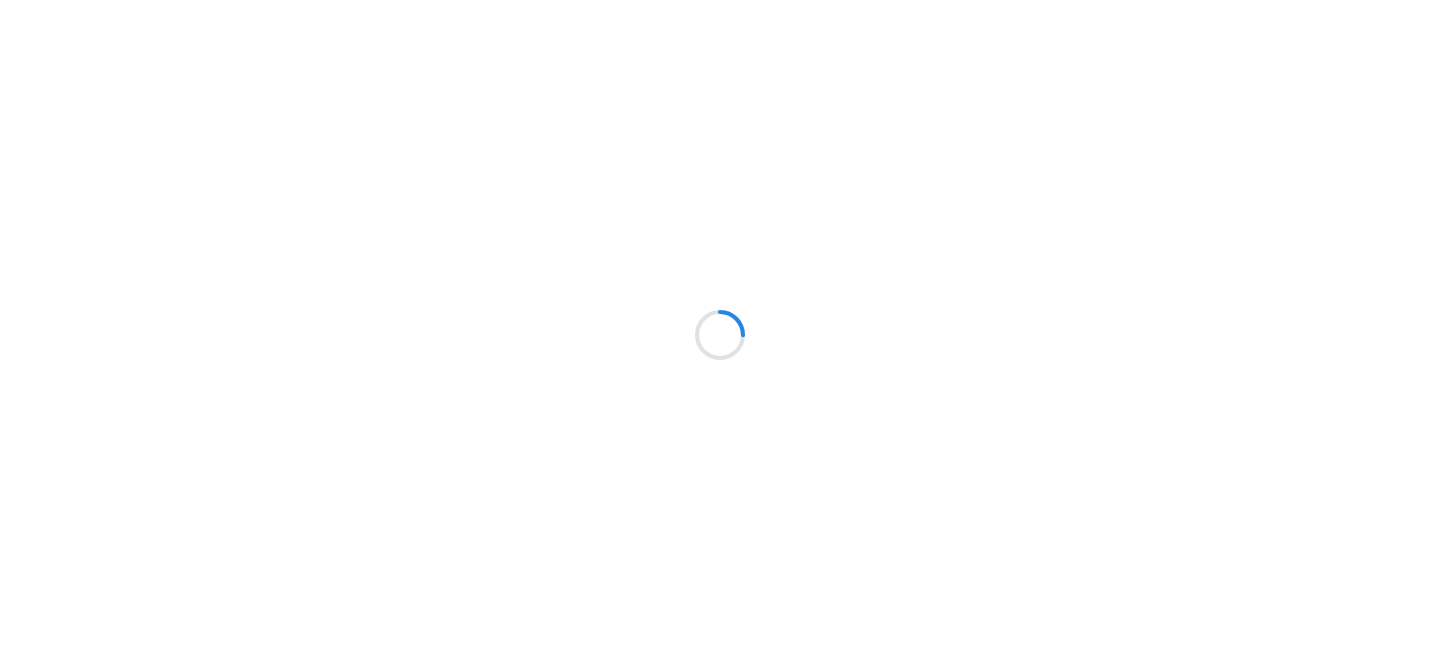 scroll, scrollTop: 0, scrollLeft: 0, axis: both 